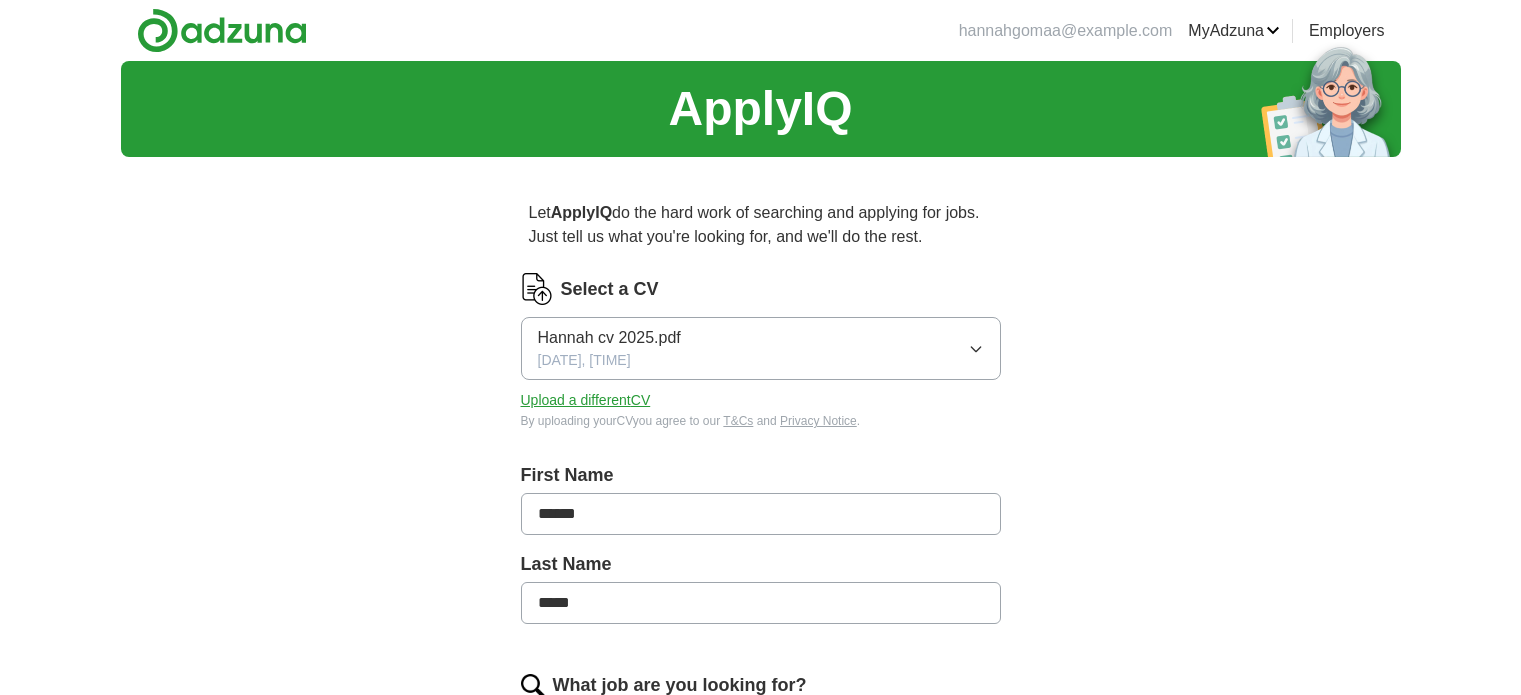 scroll, scrollTop: 0, scrollLeft: 0, axis: both 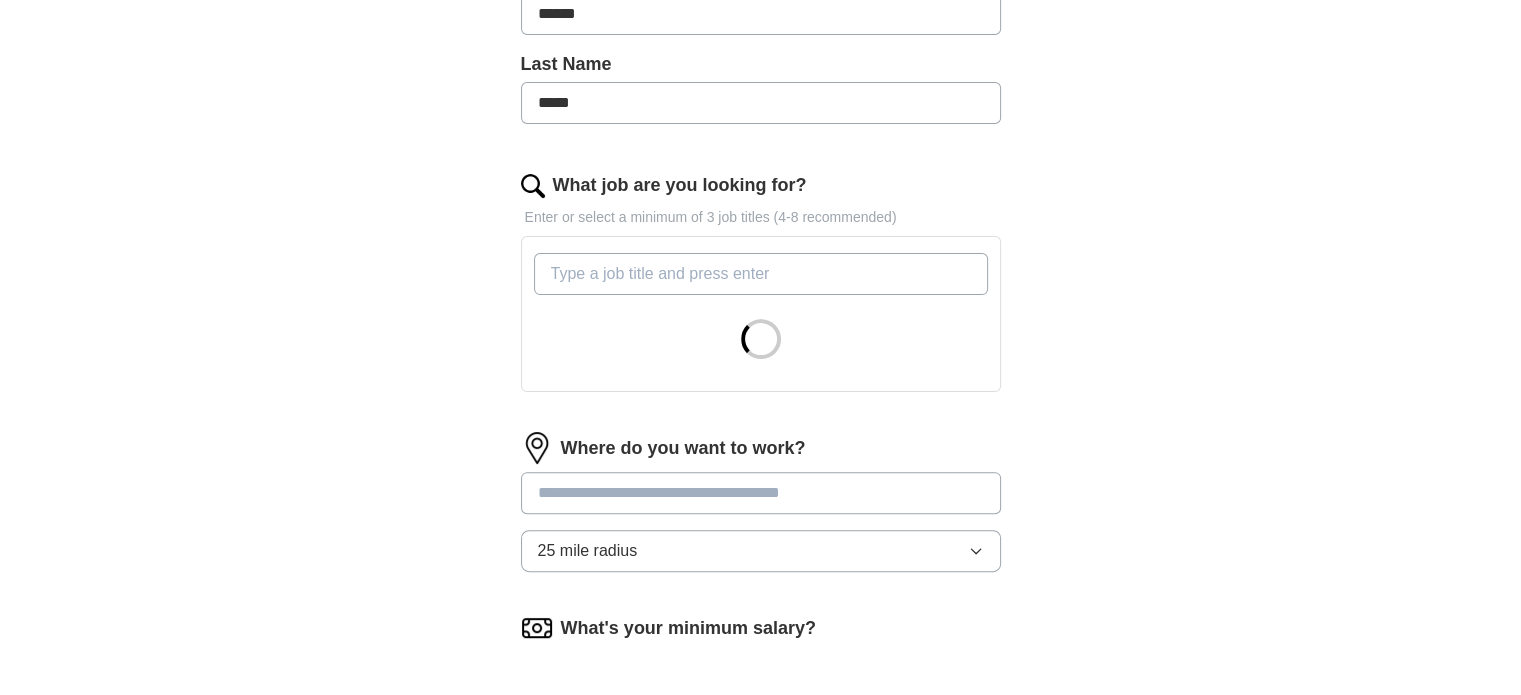 click on "25 mile radius" at bounding box center [761, 551] 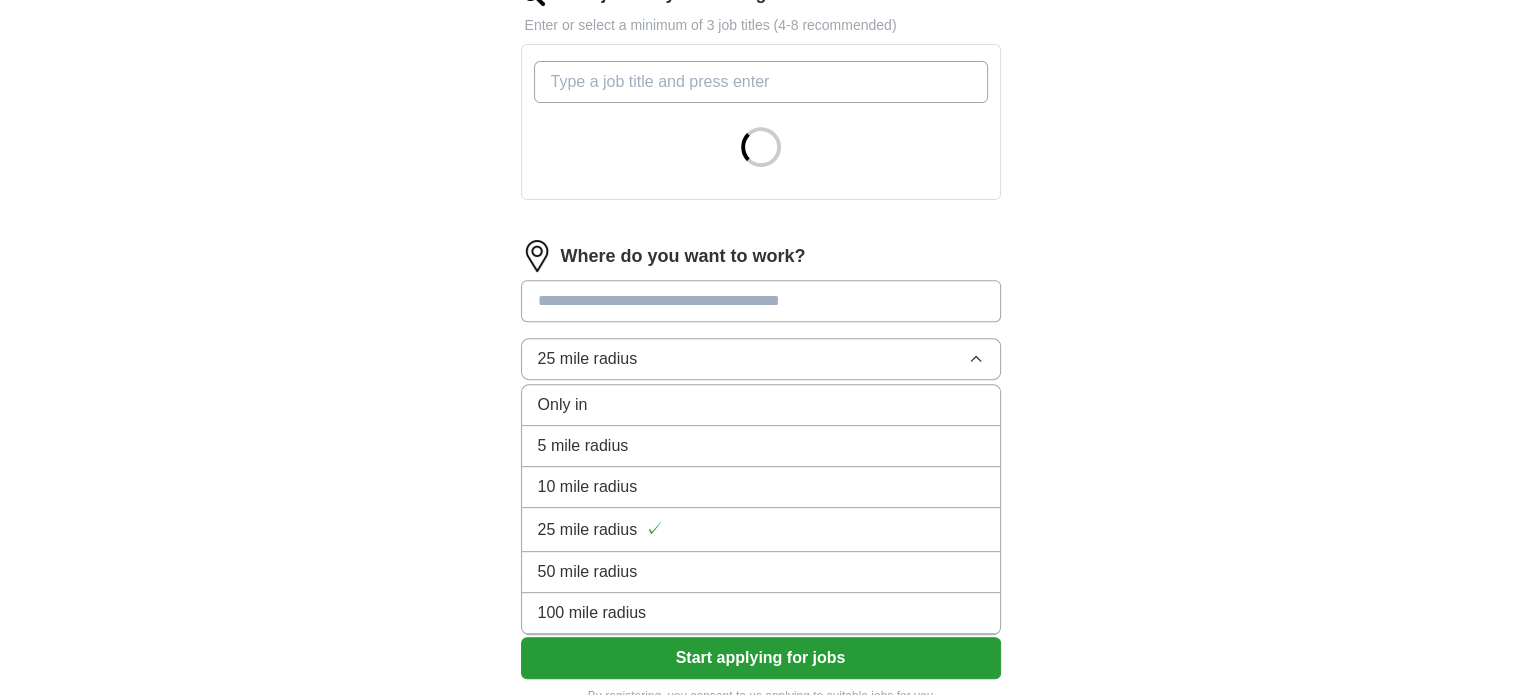 scroll, scrollTop: 700, scrollLeft: 0, axis: vertical 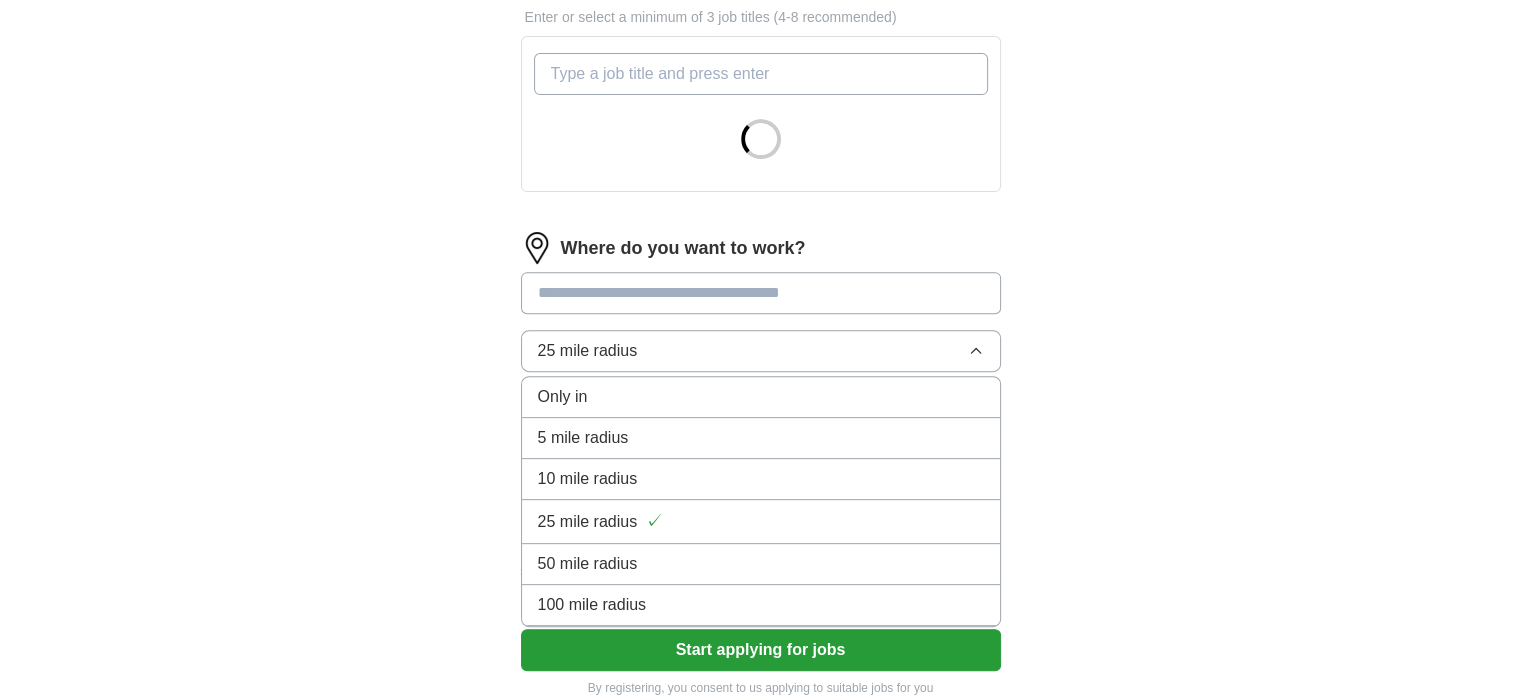 click on "10 mile radius" at bounding box center [761, 479] 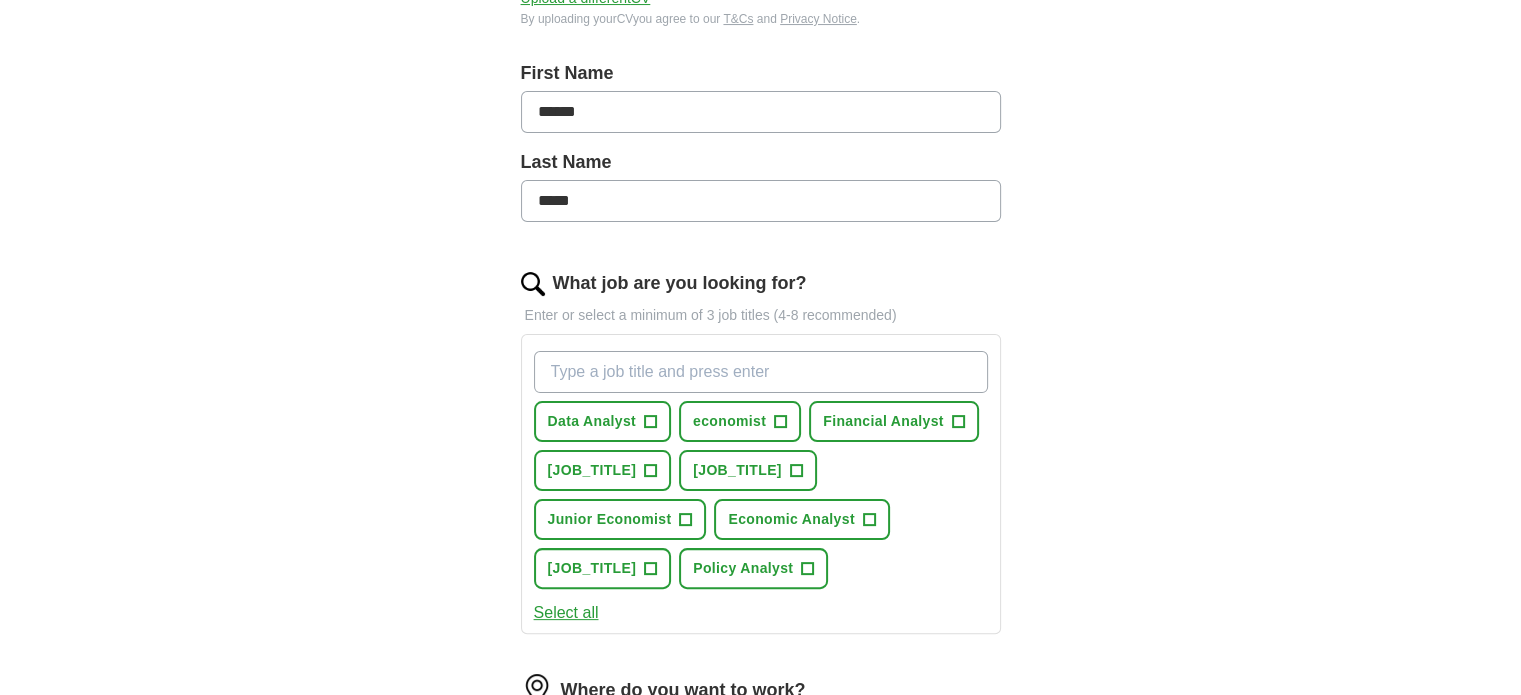 scroll, scrollTop: 400, scrollLeft: 0, axis: vertical 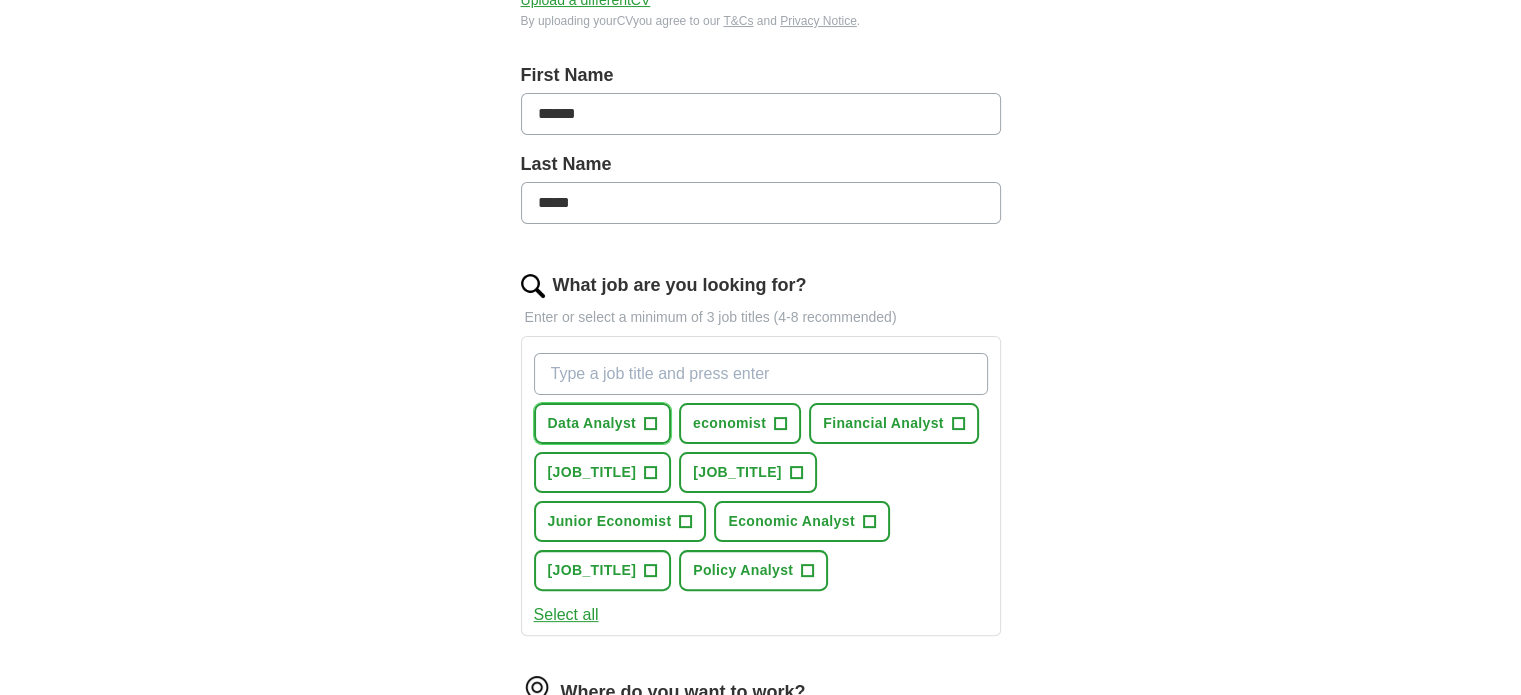 click on "+" at bounding box center [650, 424] 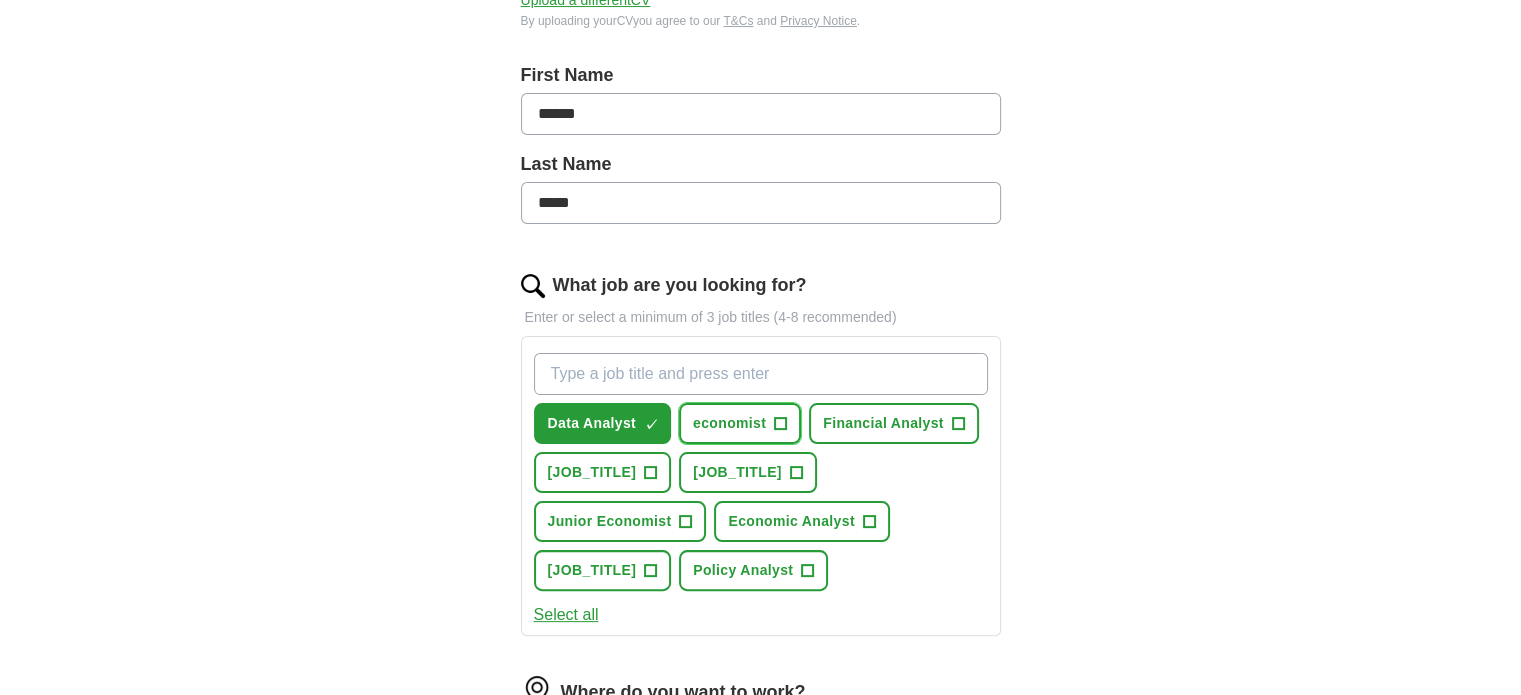 click on "+" at bounding box center [781, 424] 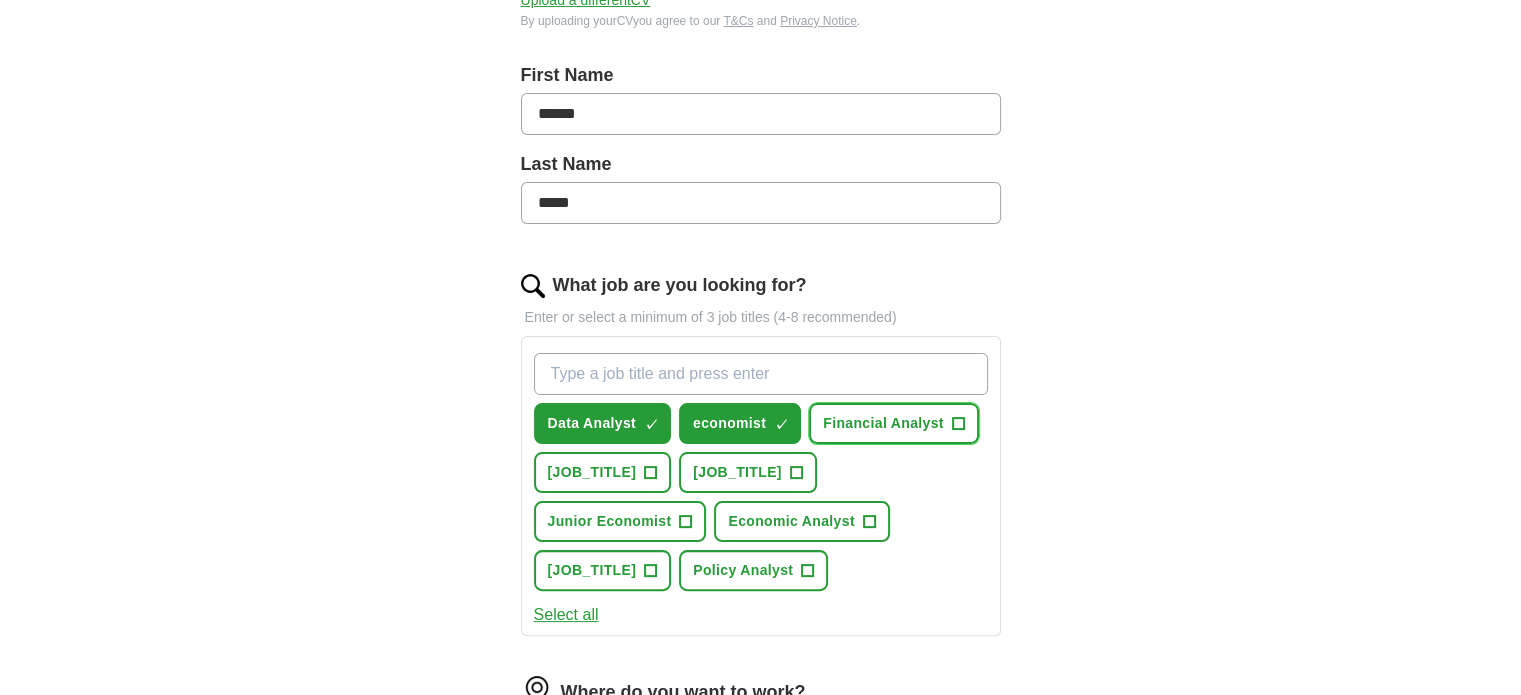 click on "+" at bounding box center [958, 424] 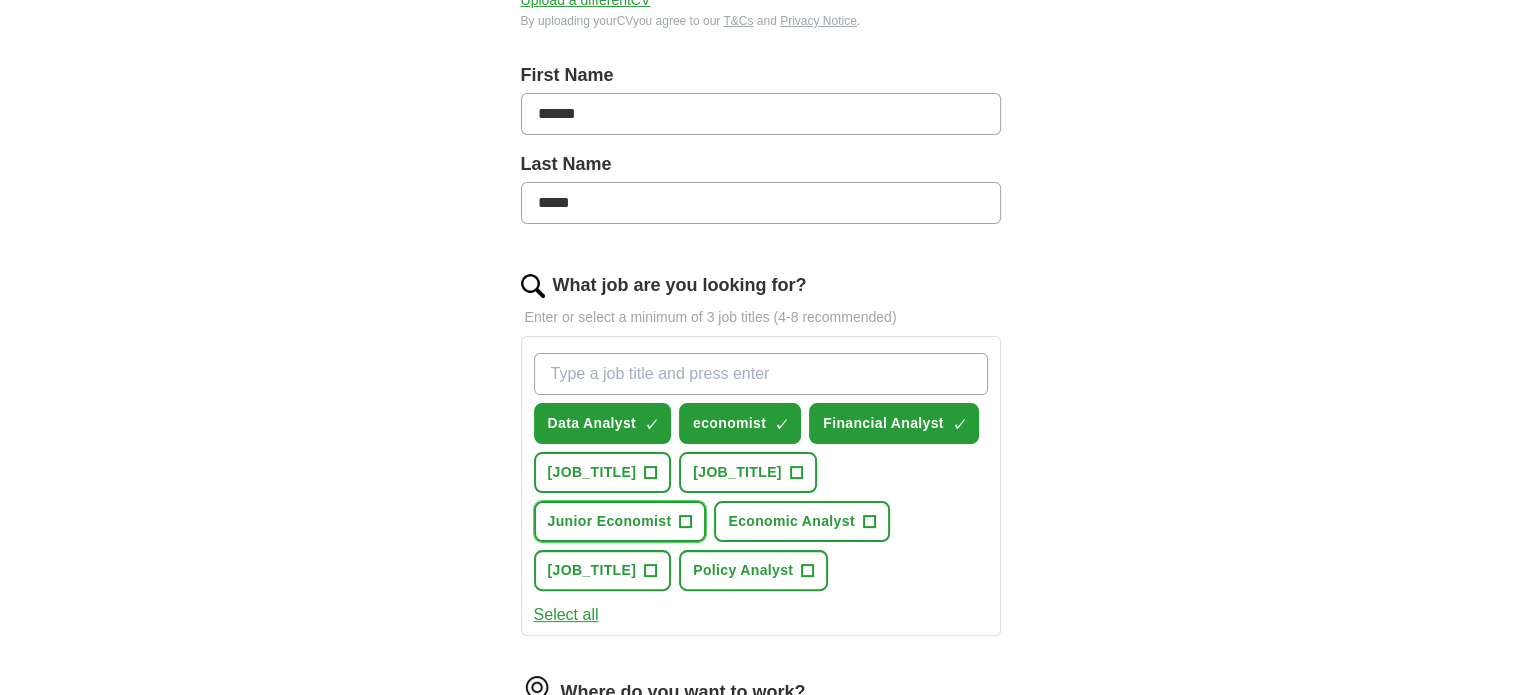 click on "+" at bounding box center (686, 522) 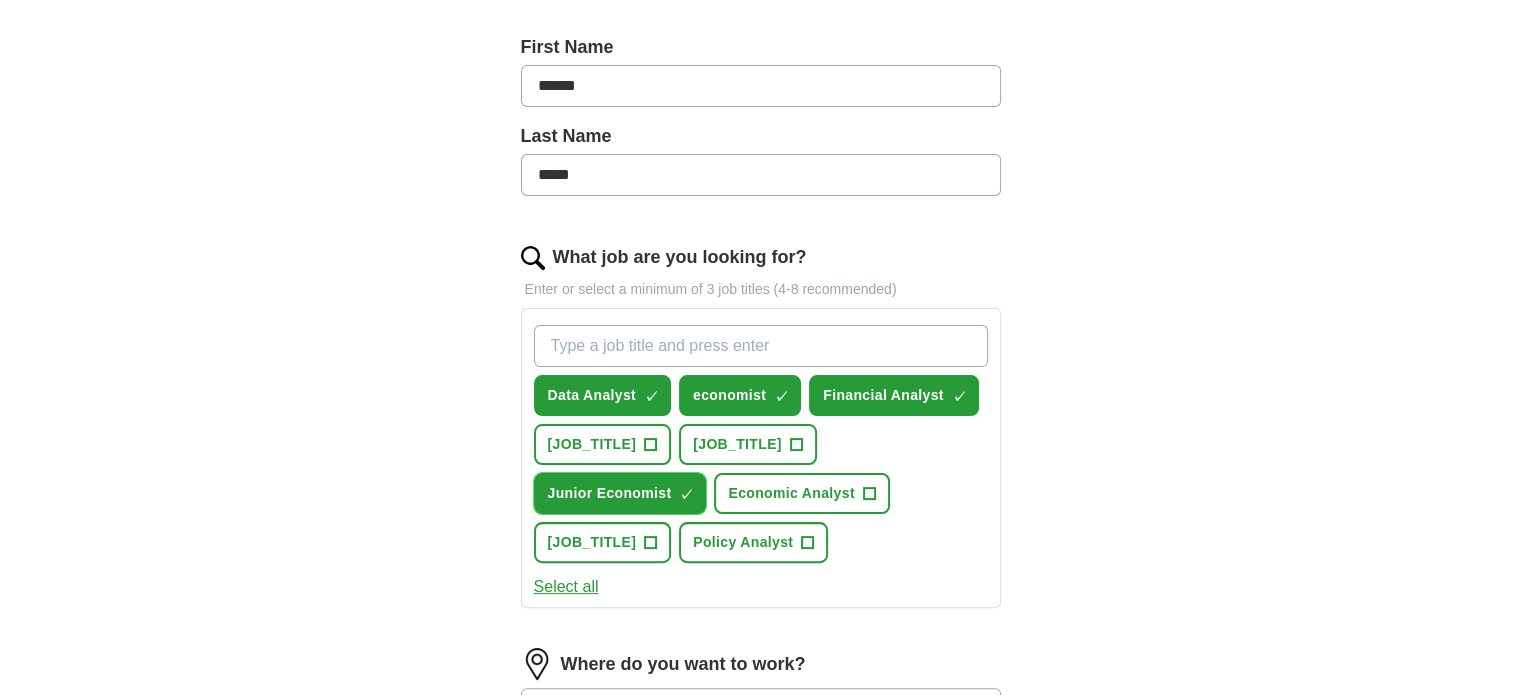 scroll, scrollTop: 500, scrollLeft: 0, axis: vertical 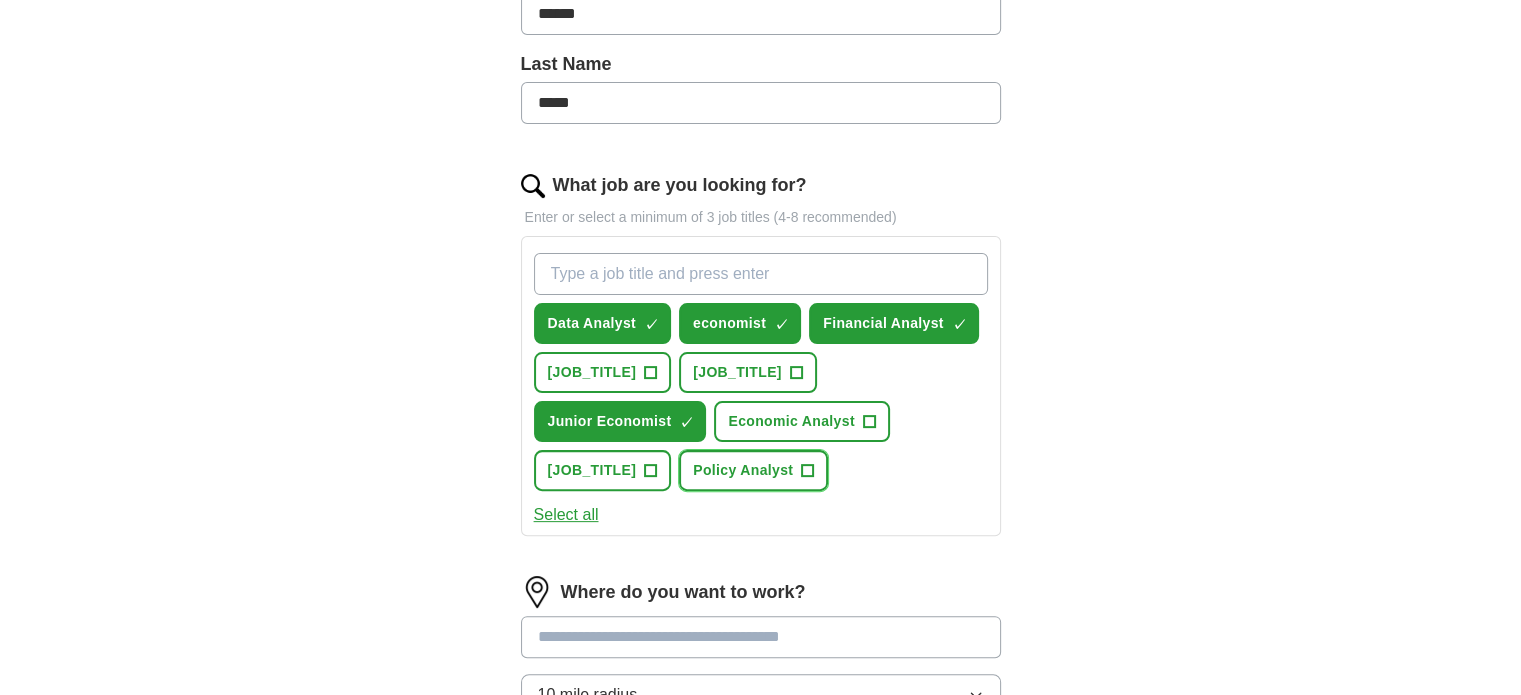 click on "+" at bounding box center (808, 471) 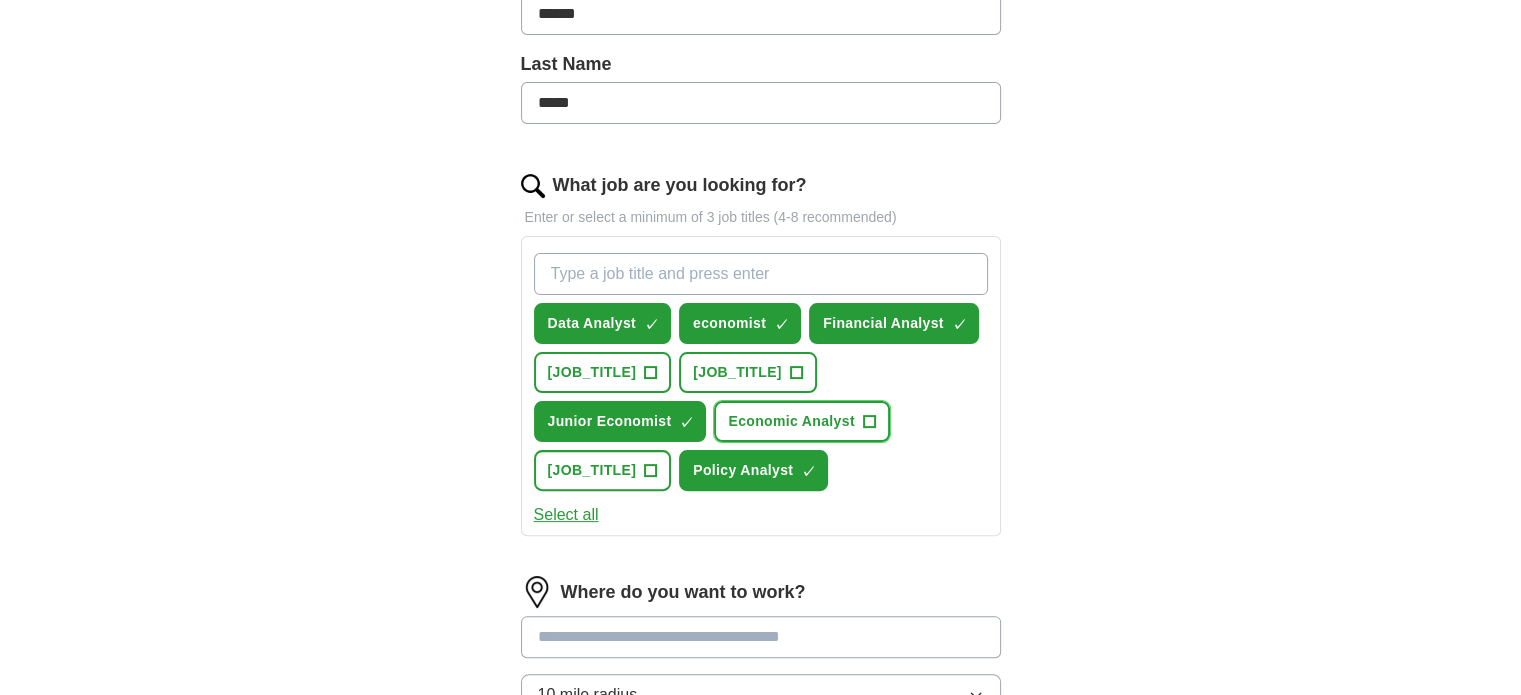 click on "Economic Analyst" at bounding box center (791, 421) 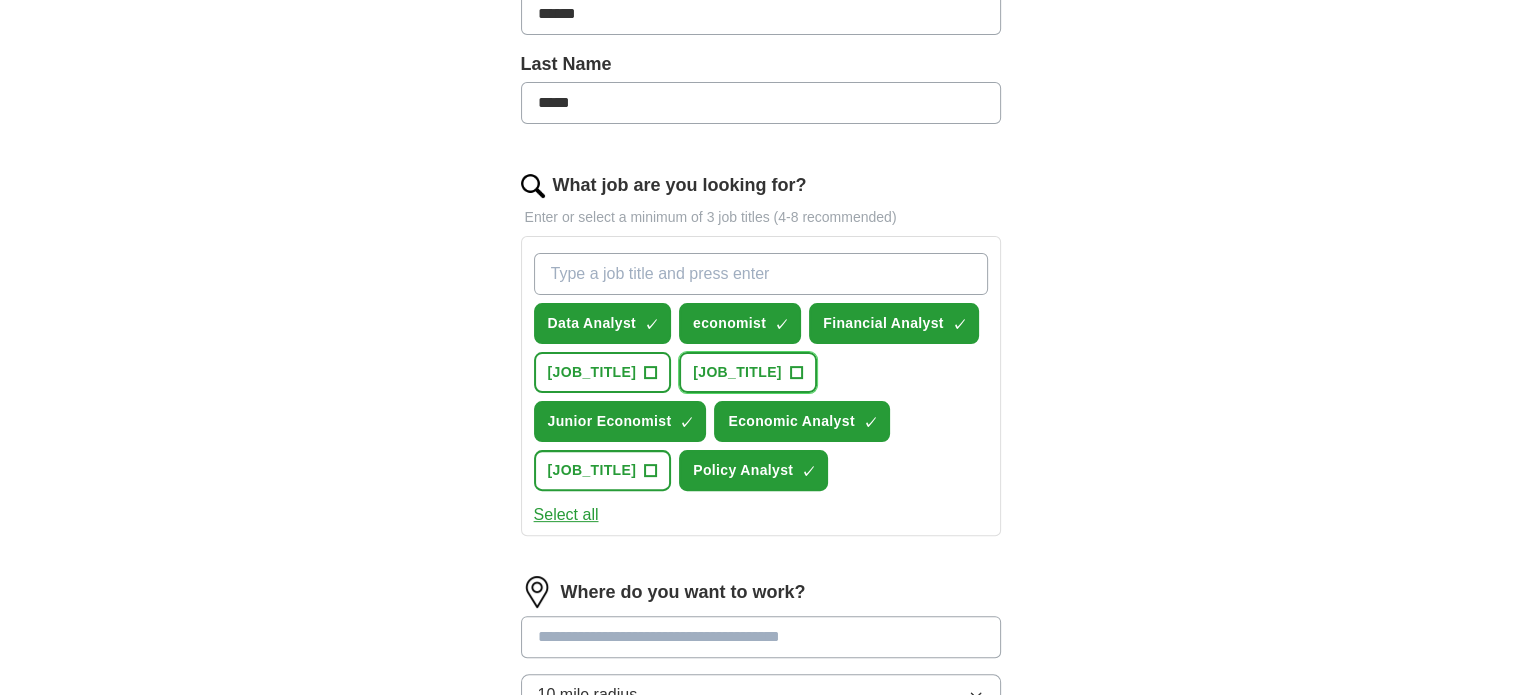 click on "+" at bounding box center (796, 373) 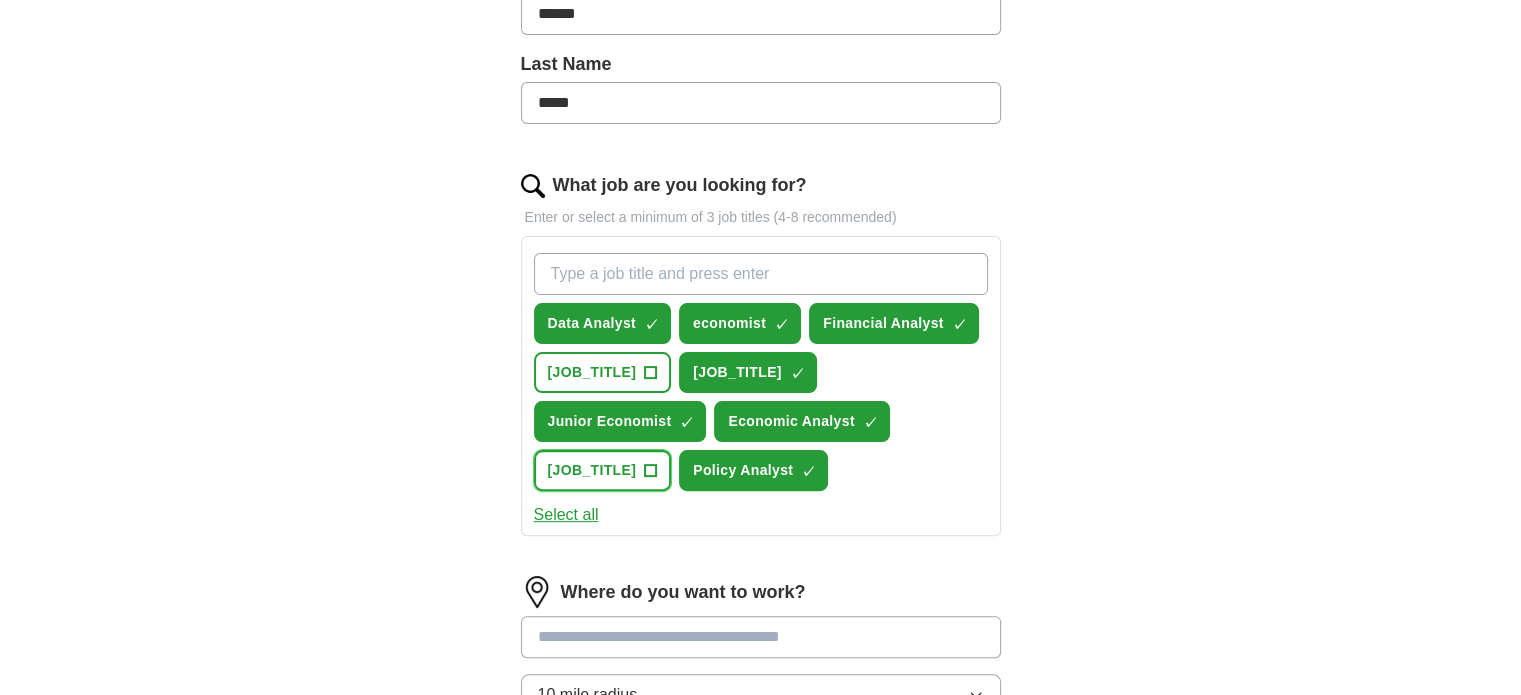click on "+" at bounding box center (651, 471) 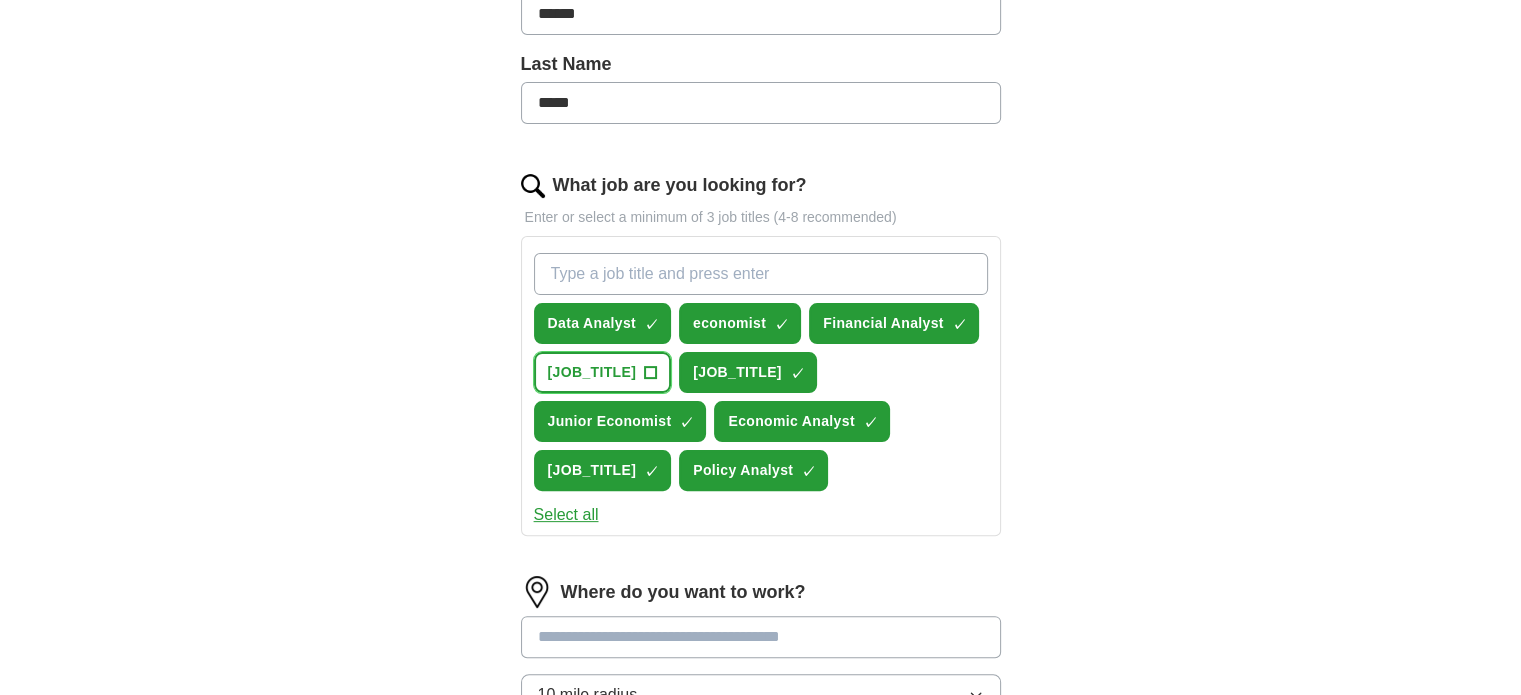 click on "[JOB_TITLE]" at bounding box center (592, 372) 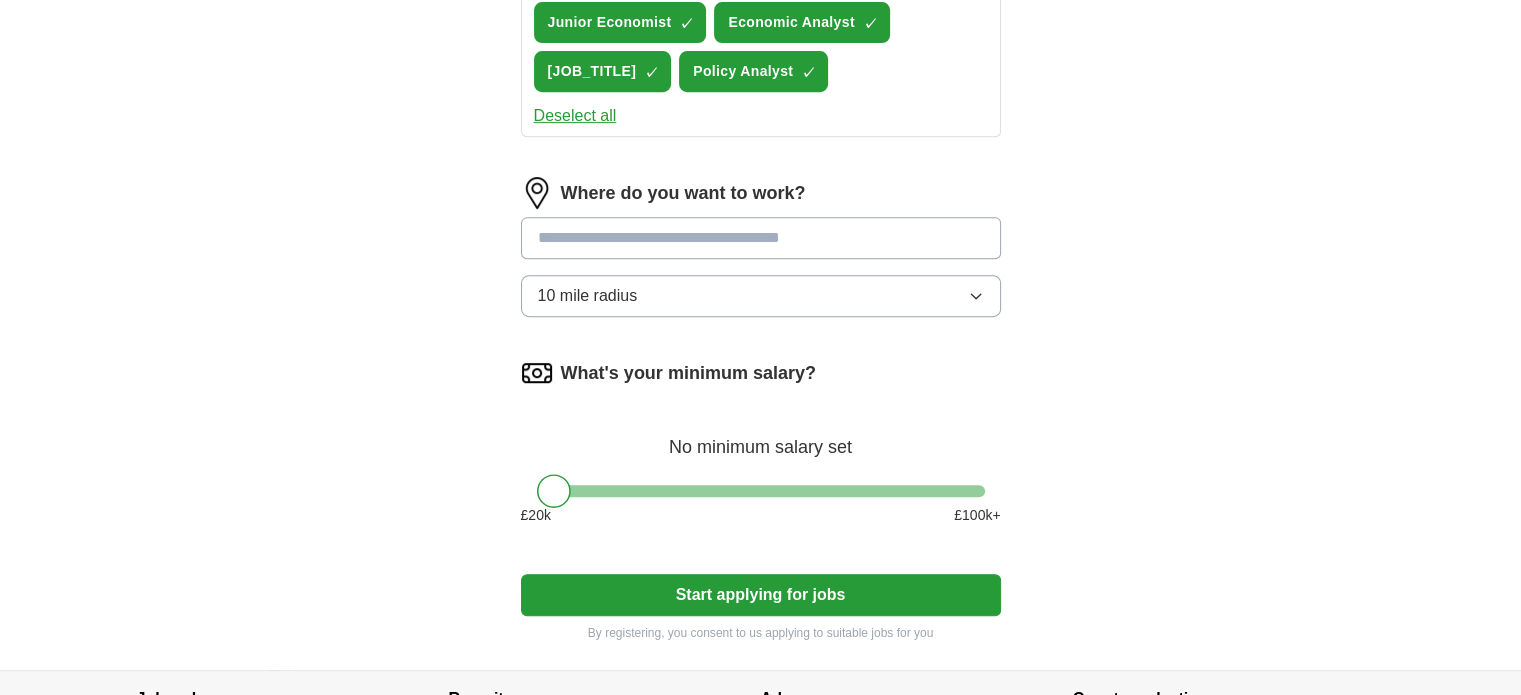 scroll, scrollTop: 900, scrollLeft: 0, axis: vertical 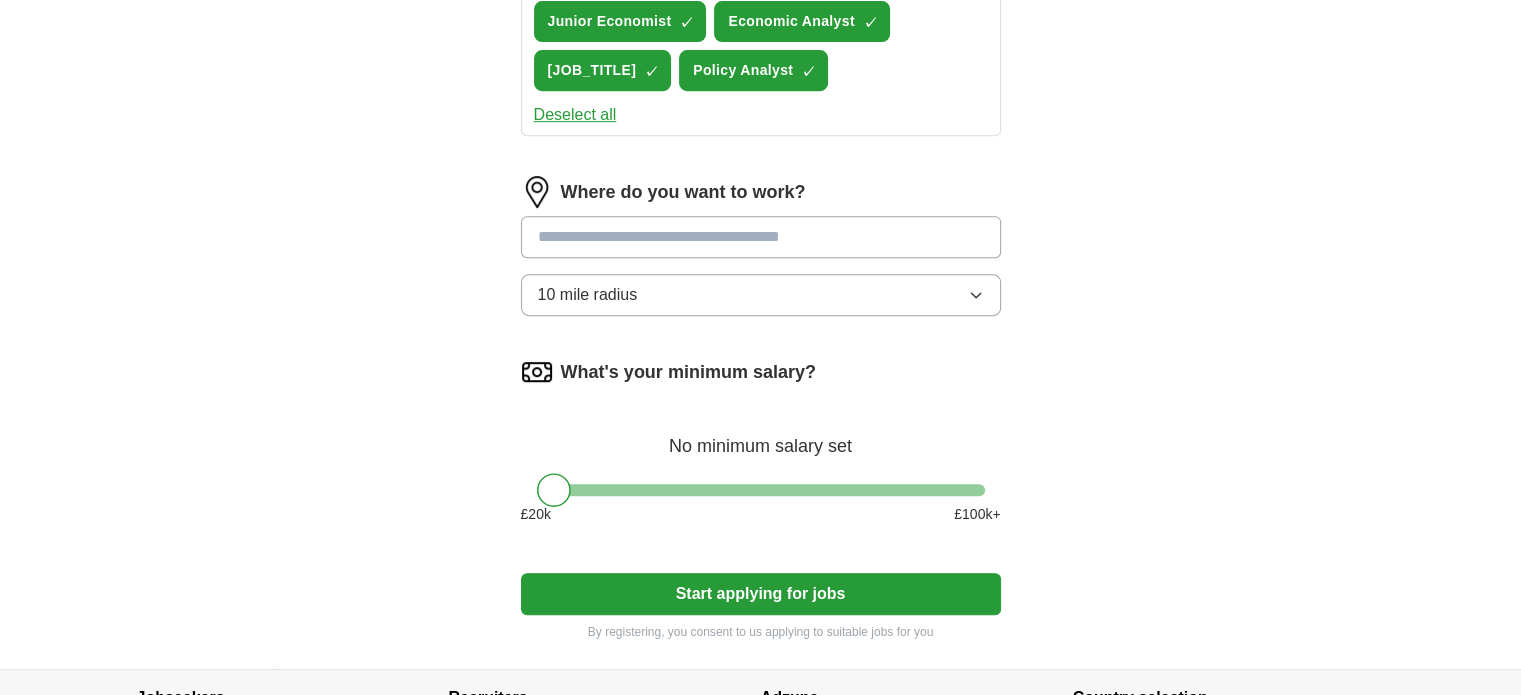 click on "10 mile radius" at bounding box center (761, 295) 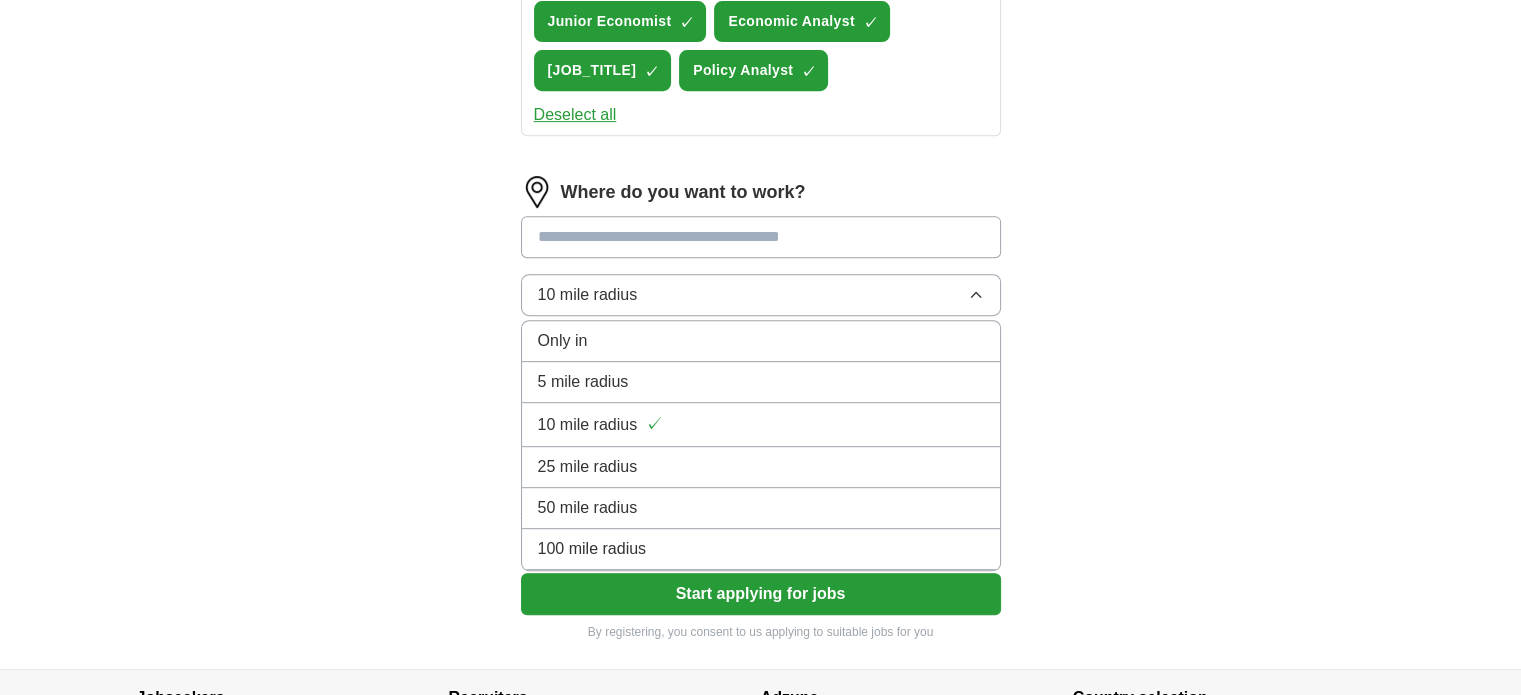 drag, startPoint x: 1228, startPoint y: 411, endPoint x: 1216, endPoint y: 321, distance: 90.79648 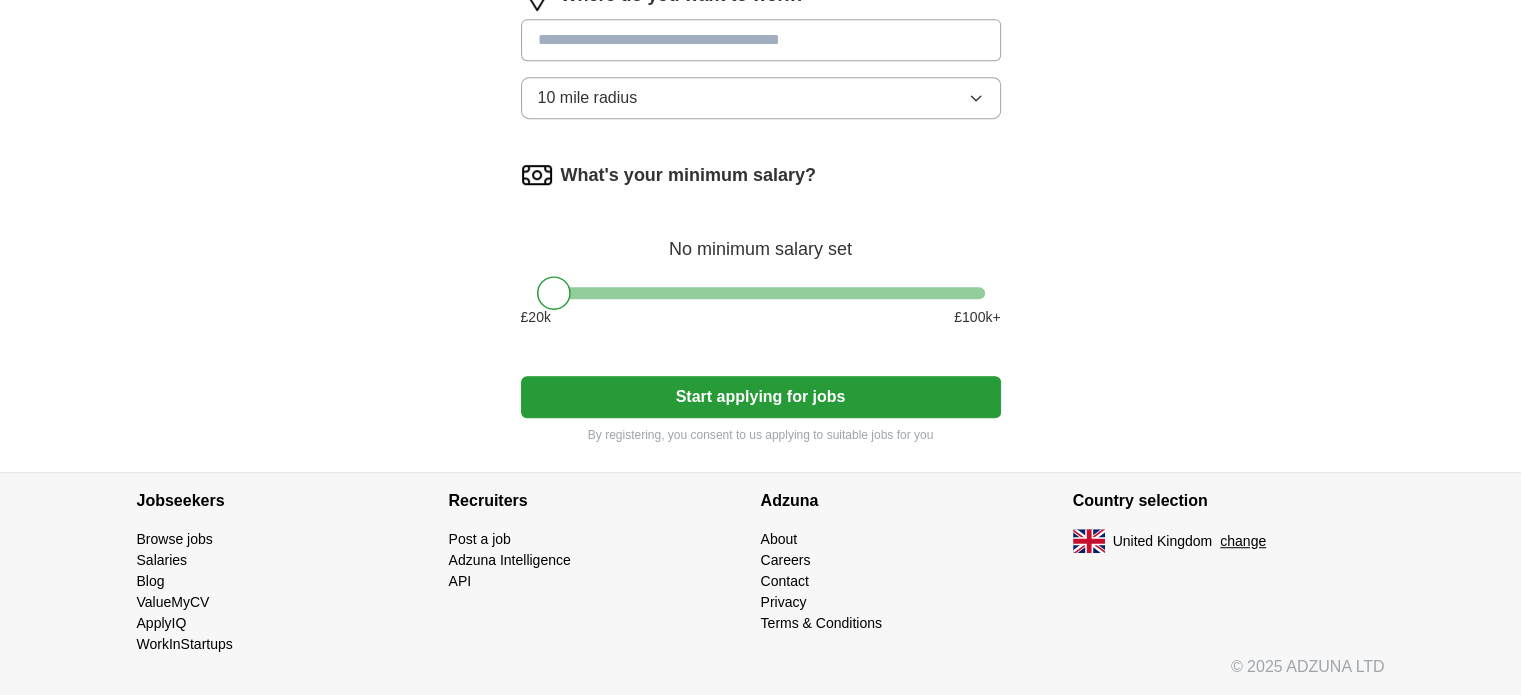 scroll, scrollTop: 1138, scrollLeft: 0, axis: vertical 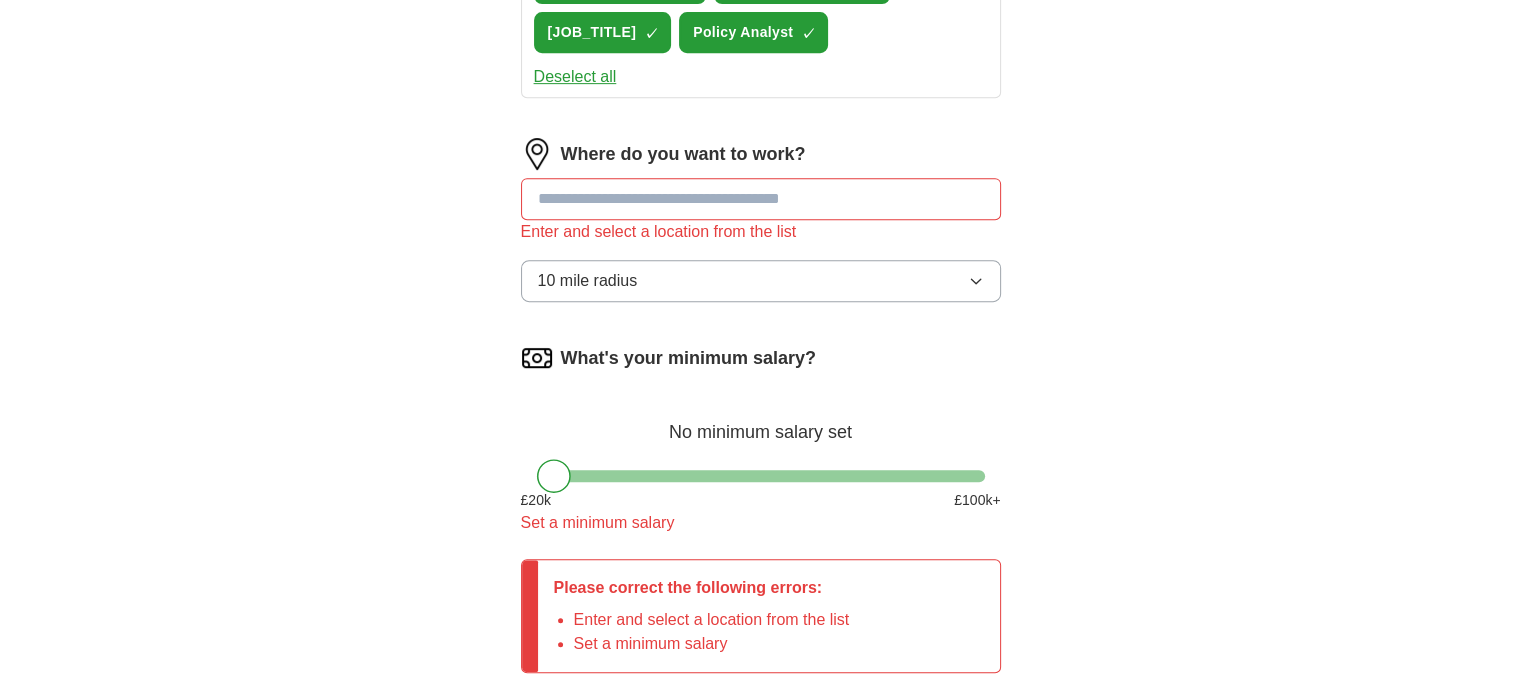 click at bounding box center [761, 199] 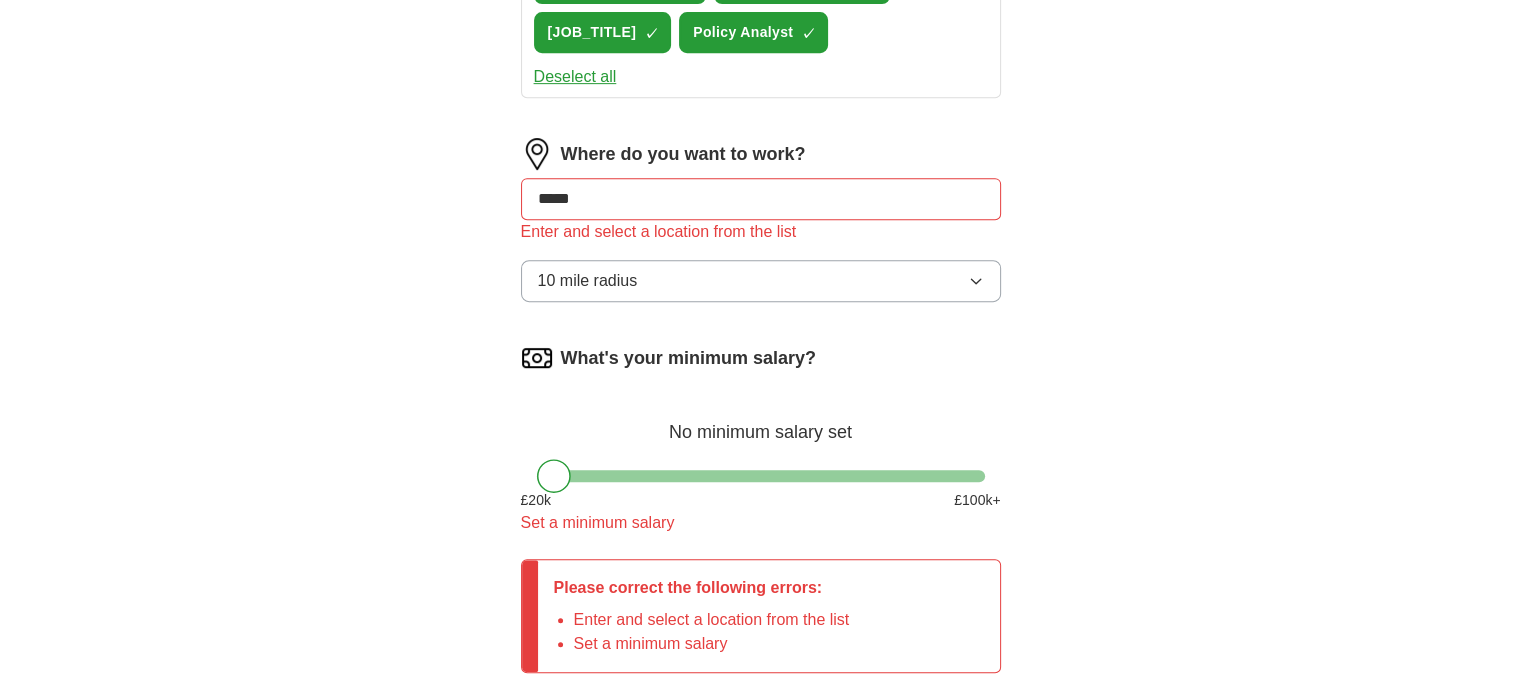 type on "******" 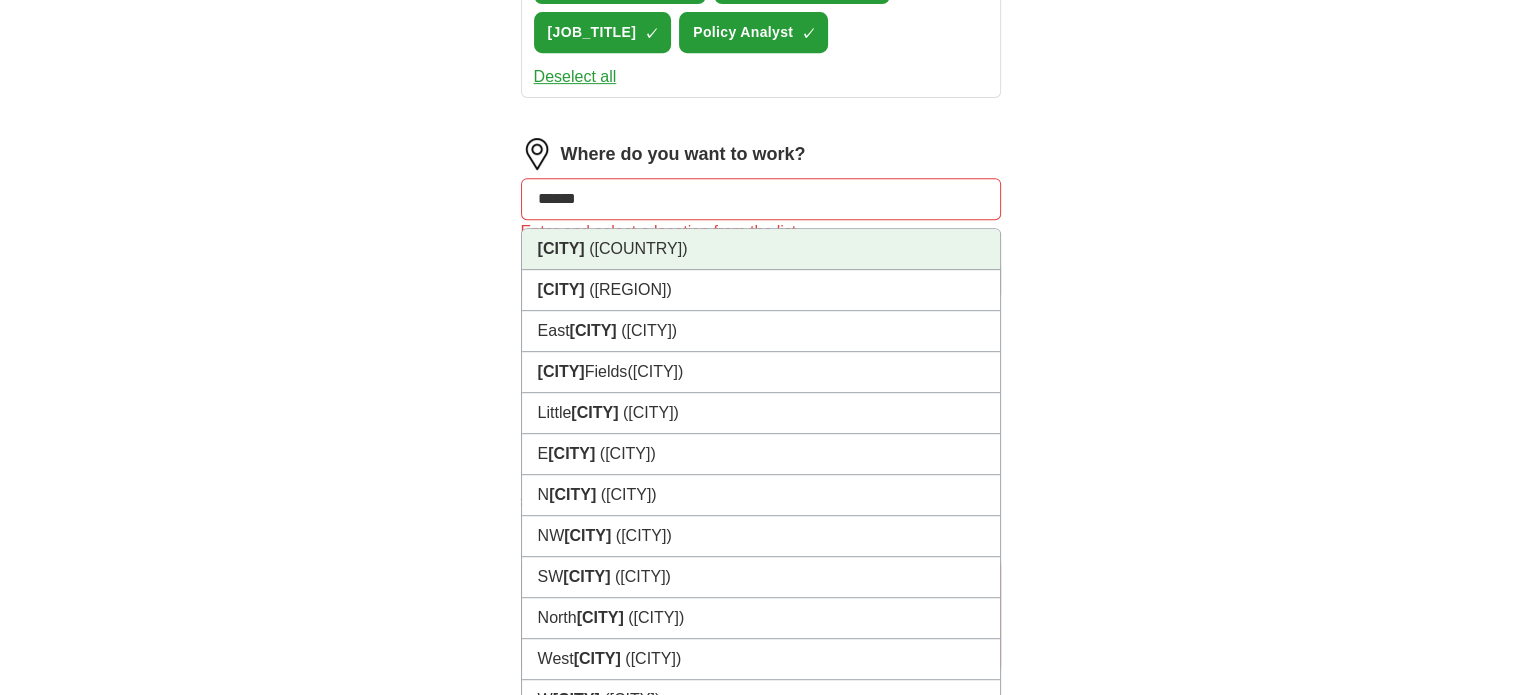 click on "[CITY] ([COUNTRY])" at bounding box center (761, 249) 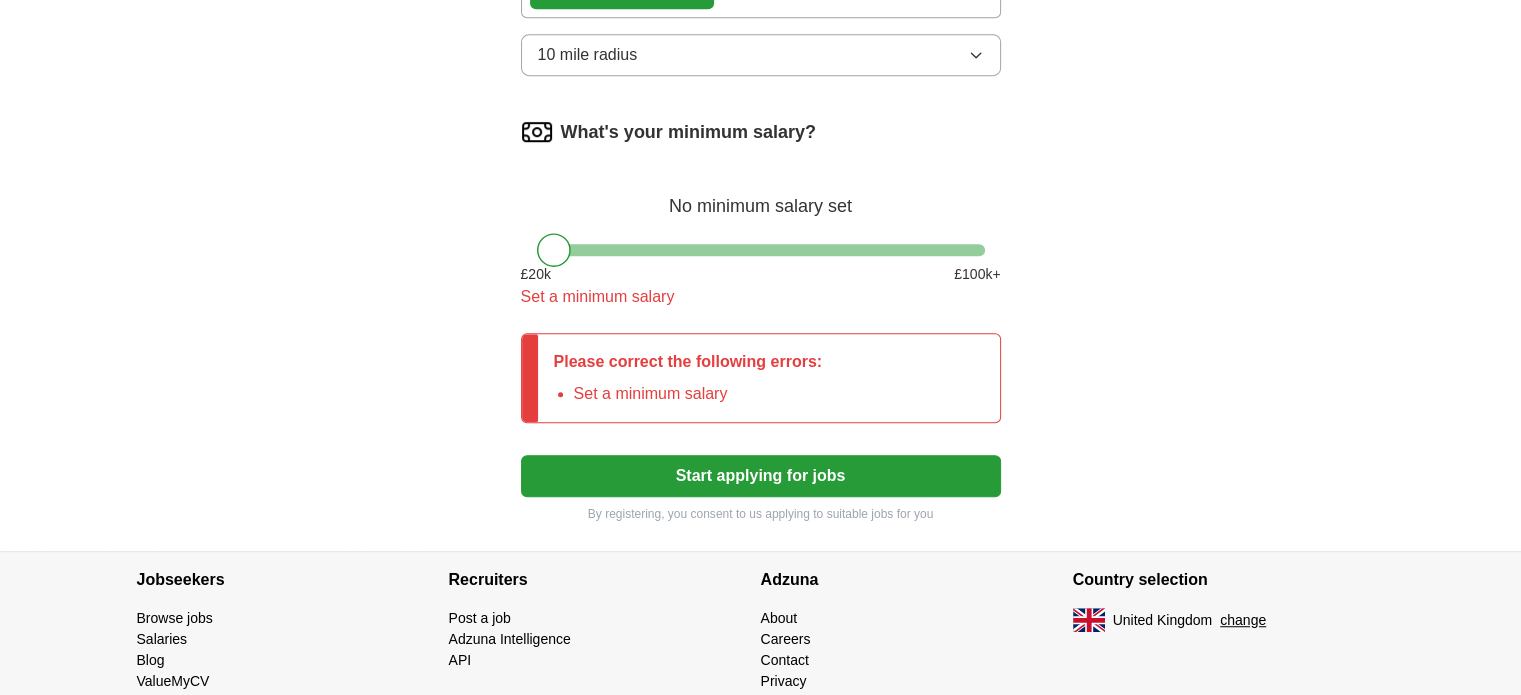 scroll, scrollTop: 1238, scrollLeft: 0, axis: vertical 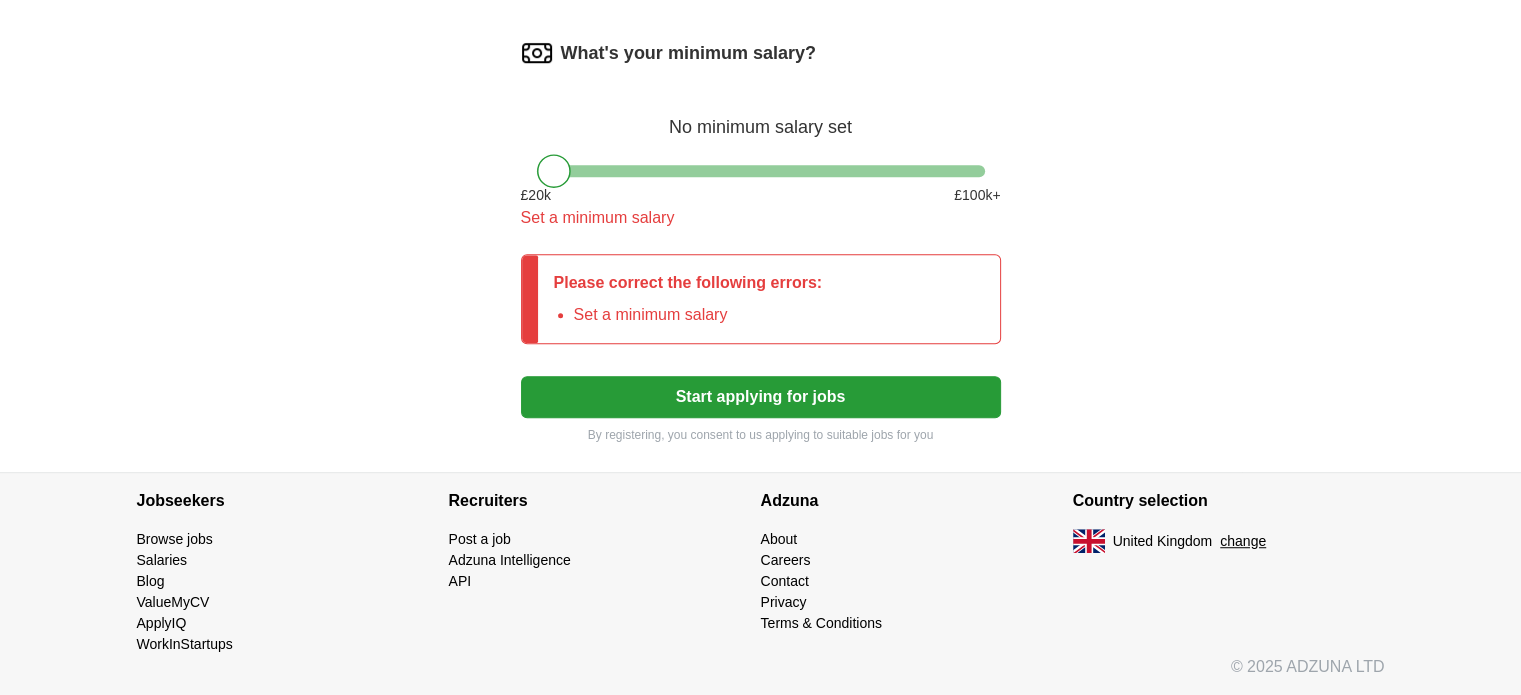 click on "Start applying for jobs" at bounding box center [761, 397] 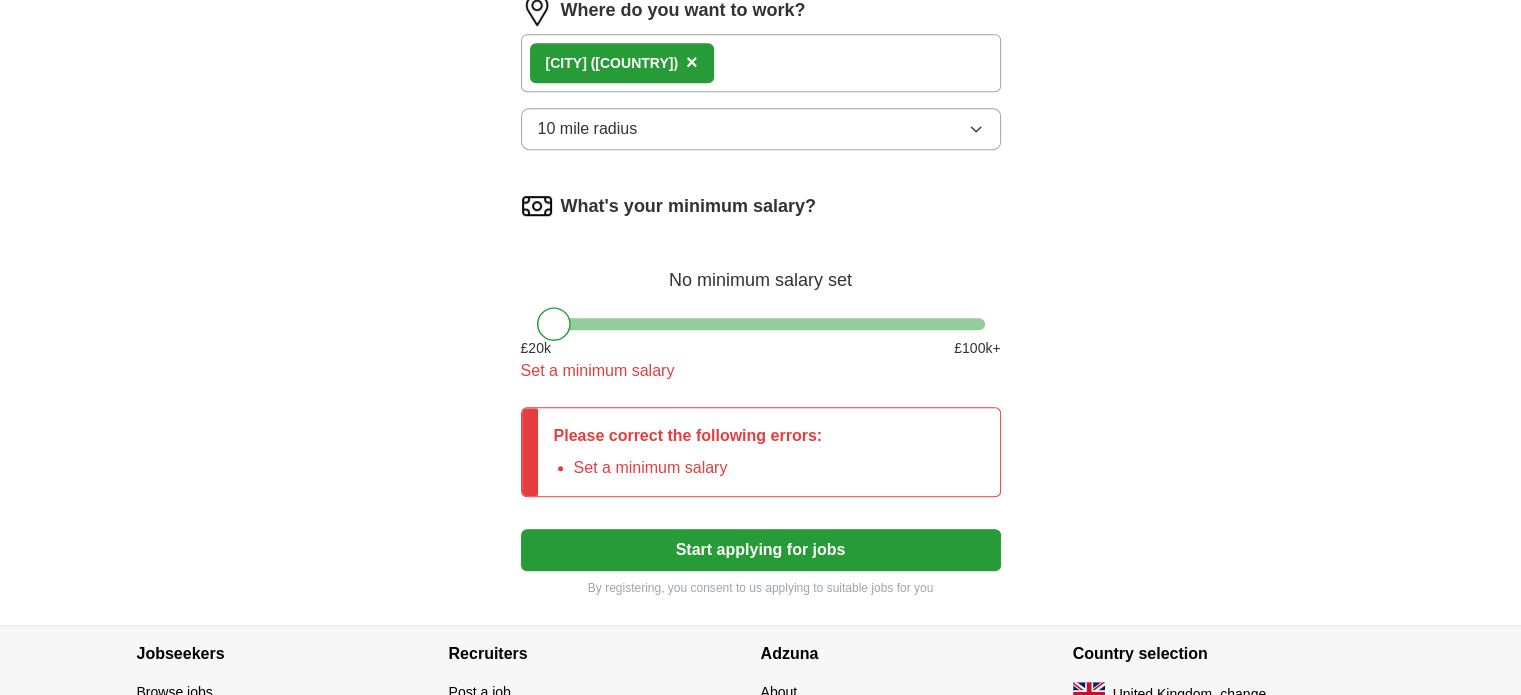 scroll, scrollTop: 1038, scrollLeft: 0, axis: vertical 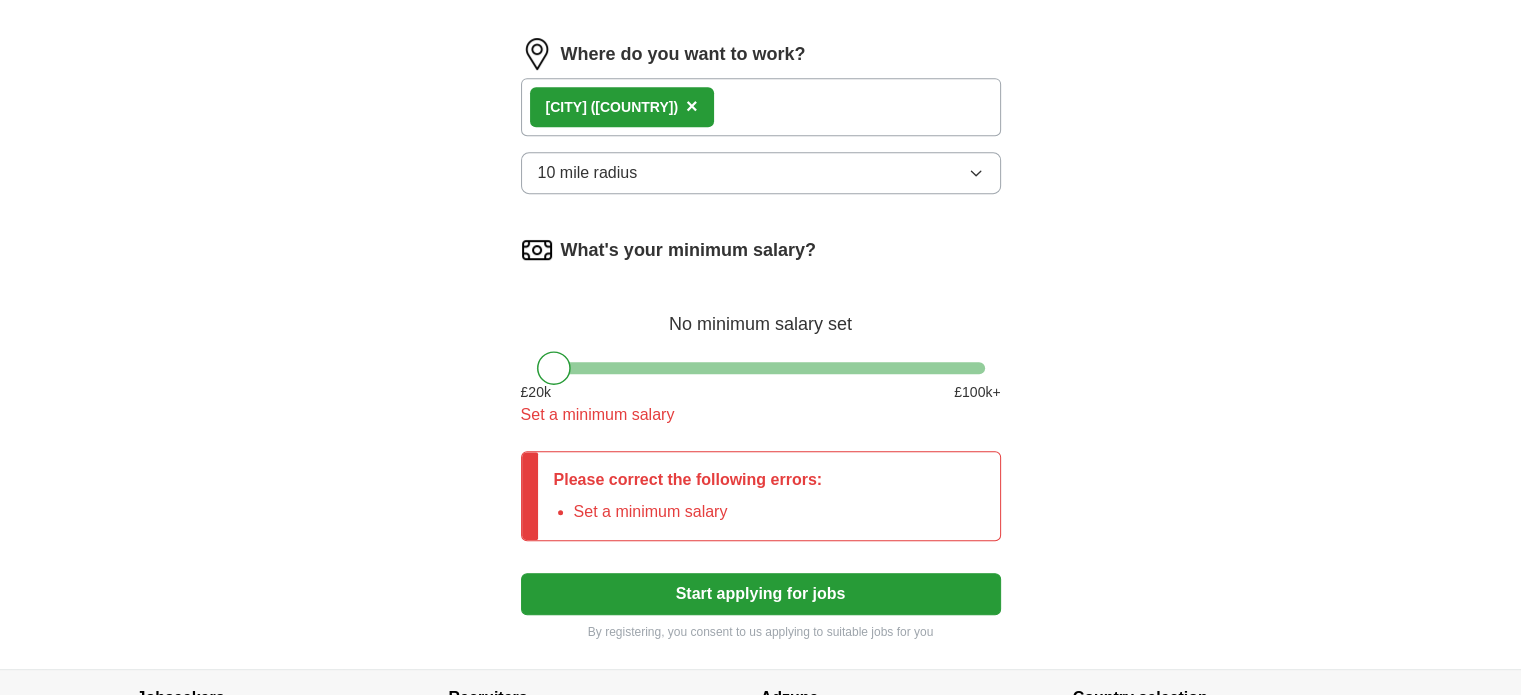 click on "No minimum salary set" at bounding box center (761, 314) 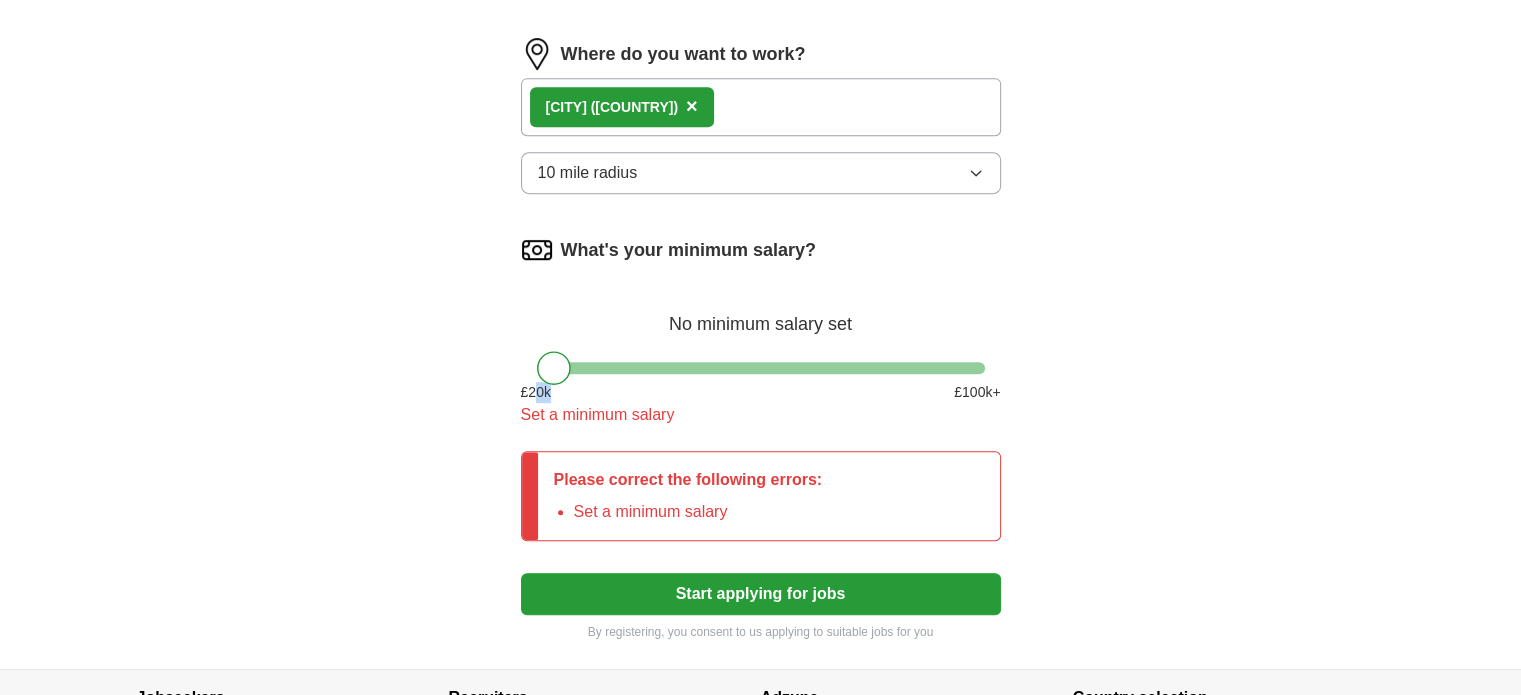 drag, startPoint x: 548, startPoint y: 422, endPoint x: 566, endPoint y: 426, distance: 18.439089 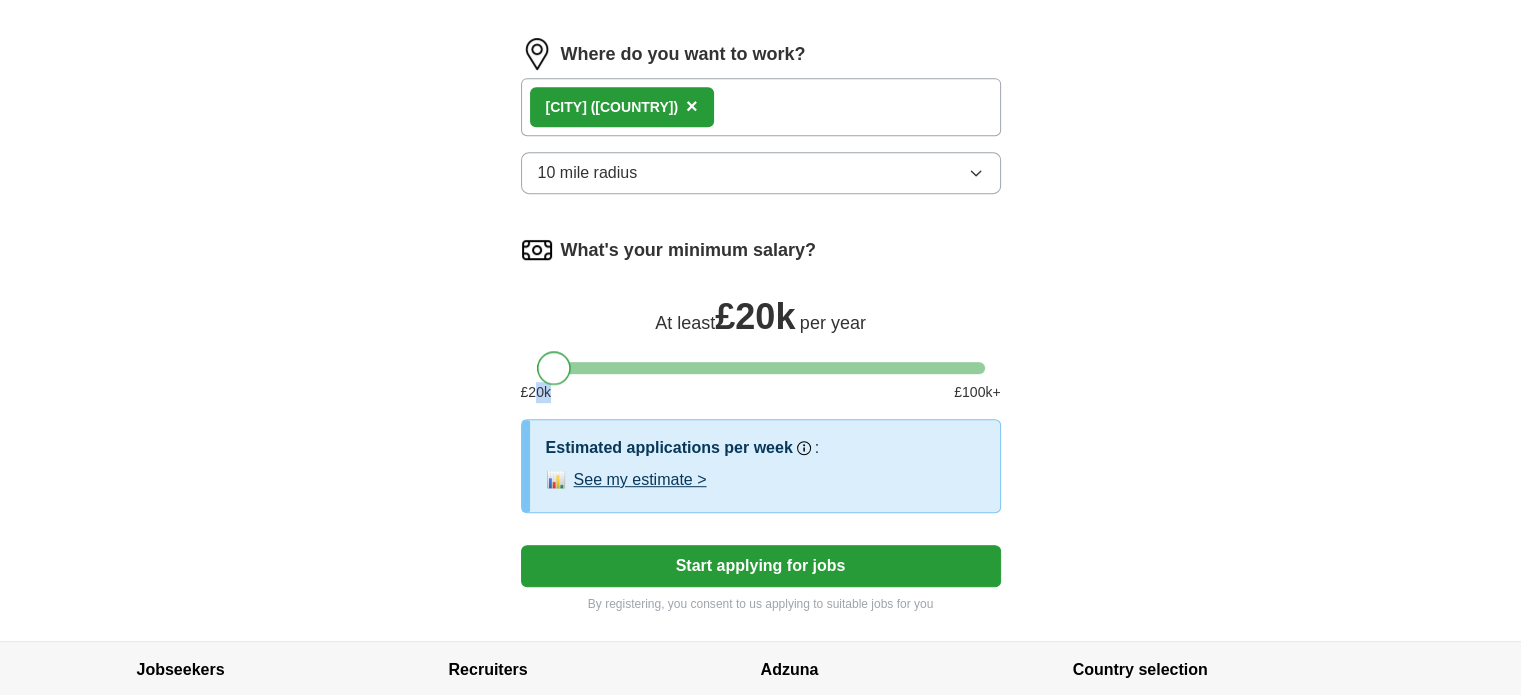 drag, startPoint x: 548, startPoint y: 407, endPoint x: 548, endPoint y: 420, distance: 13 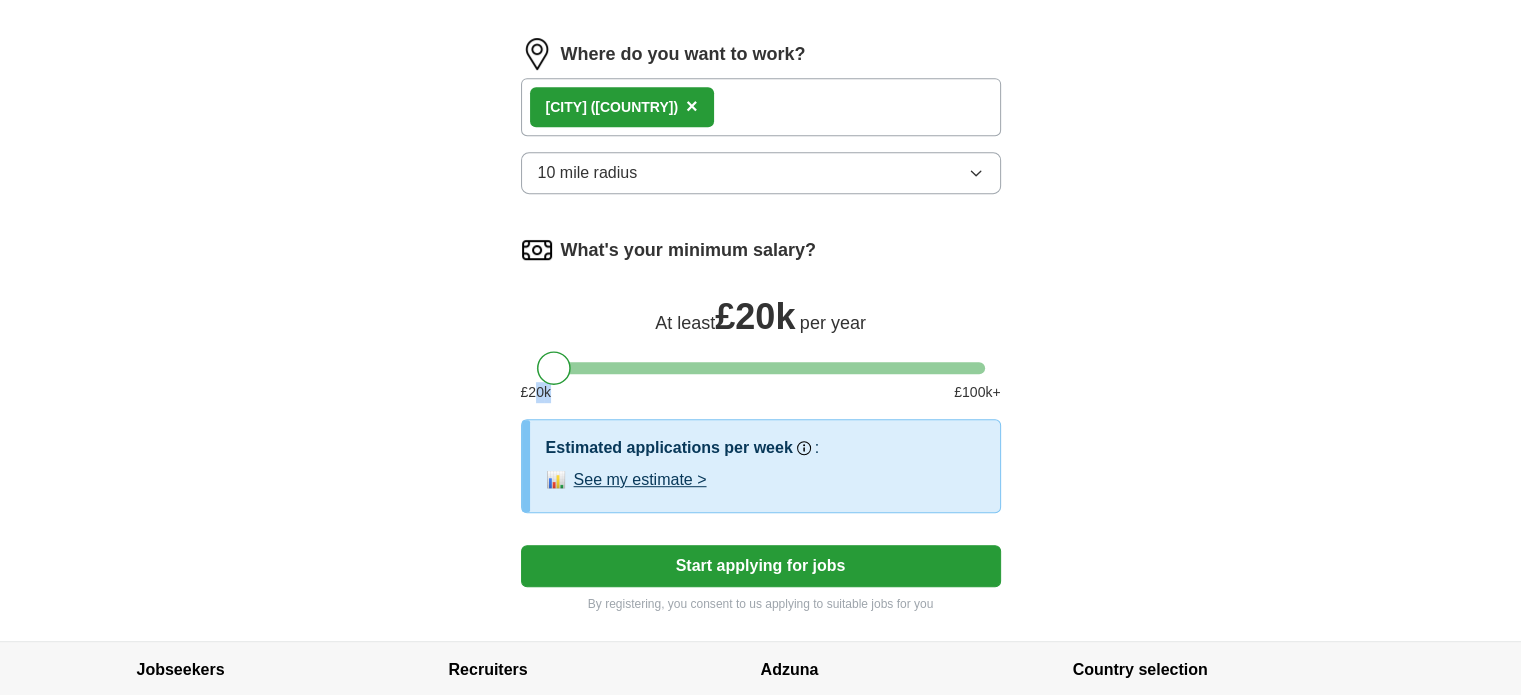 click on "See my estimate >" at bounding box center (640, 480) 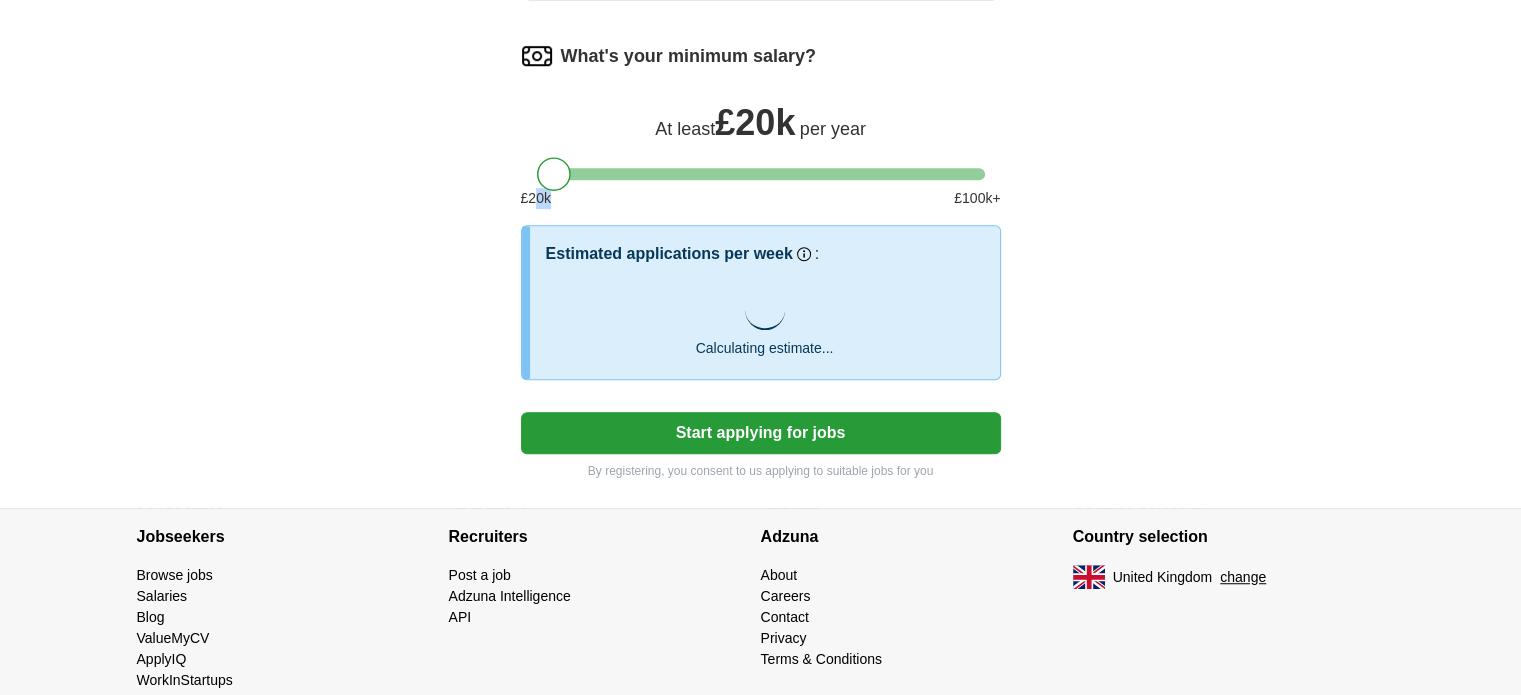 scroll, scrollTop: 1238, scrollLeft: 0, axis: vertical 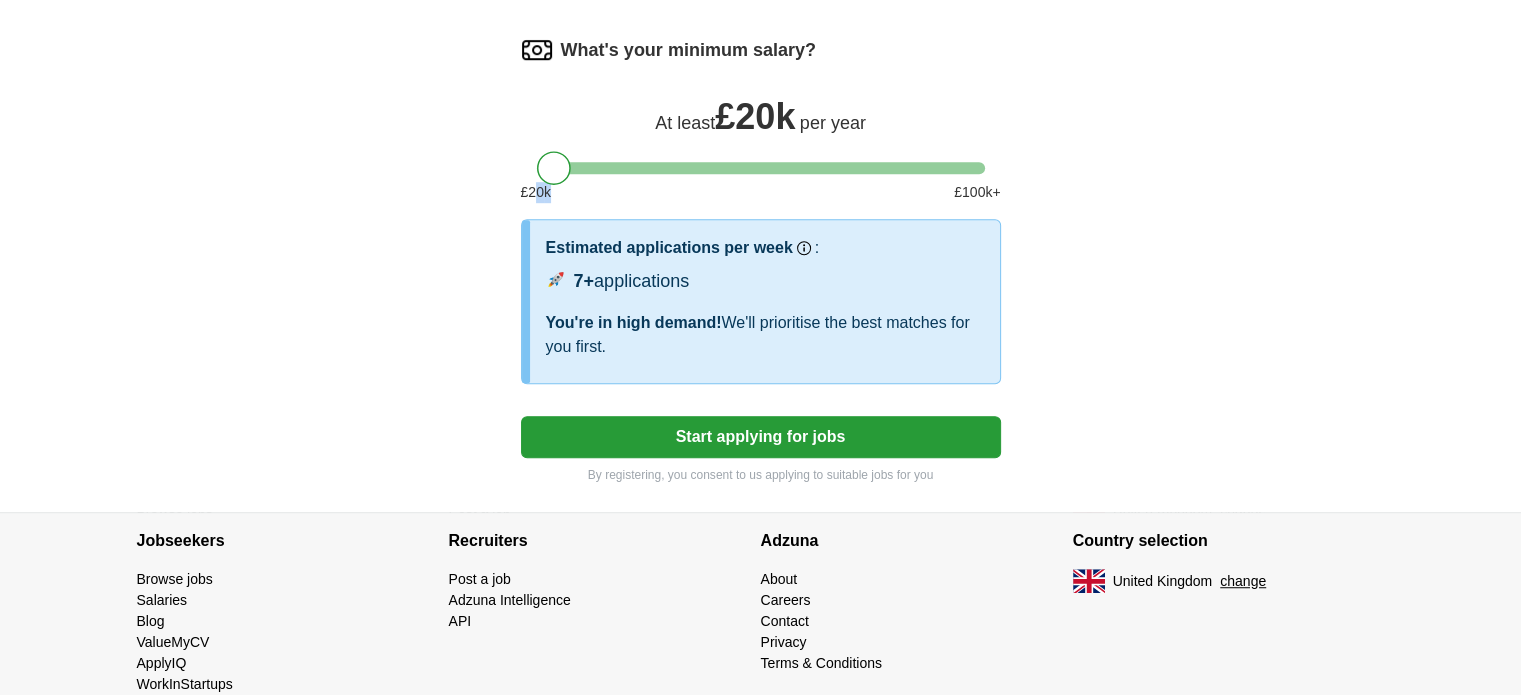click on "Start applying for jobs" at bounding box center (761, 437) 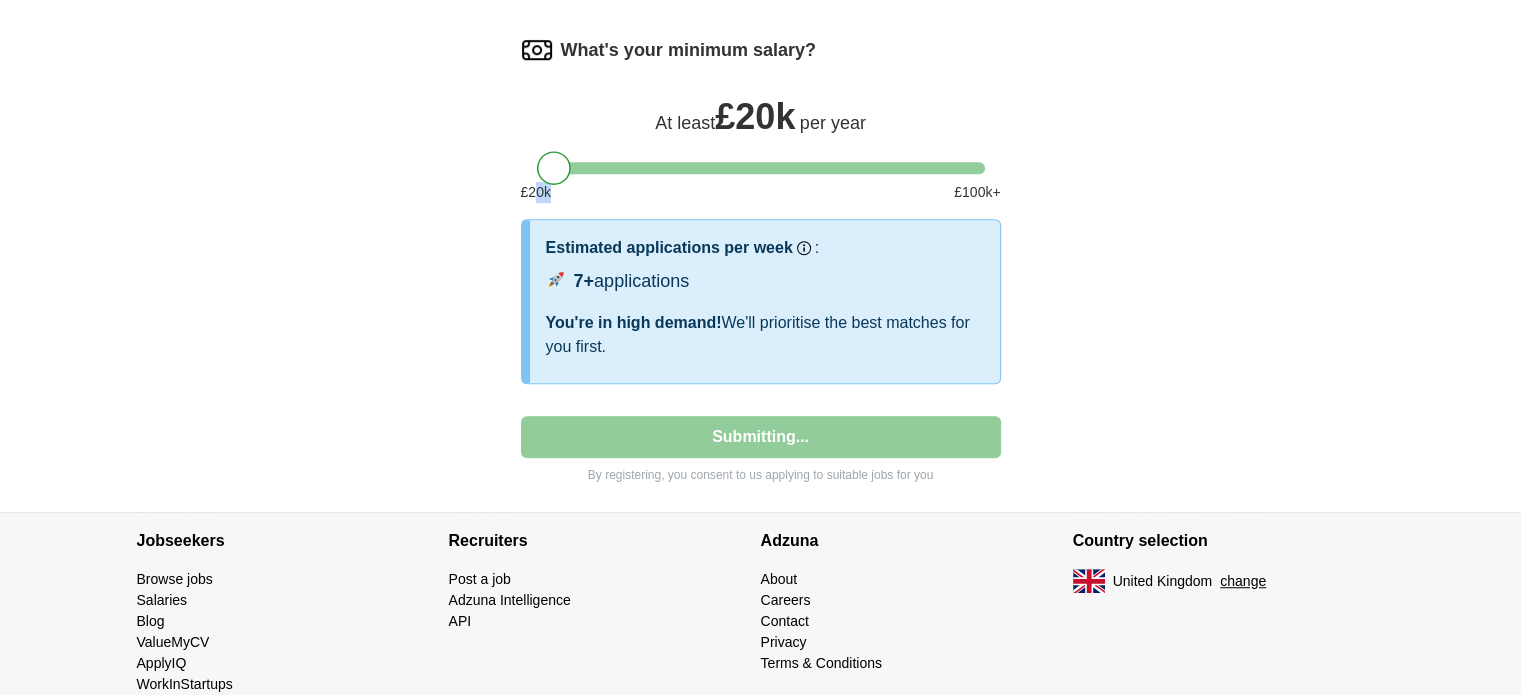 select on "**" 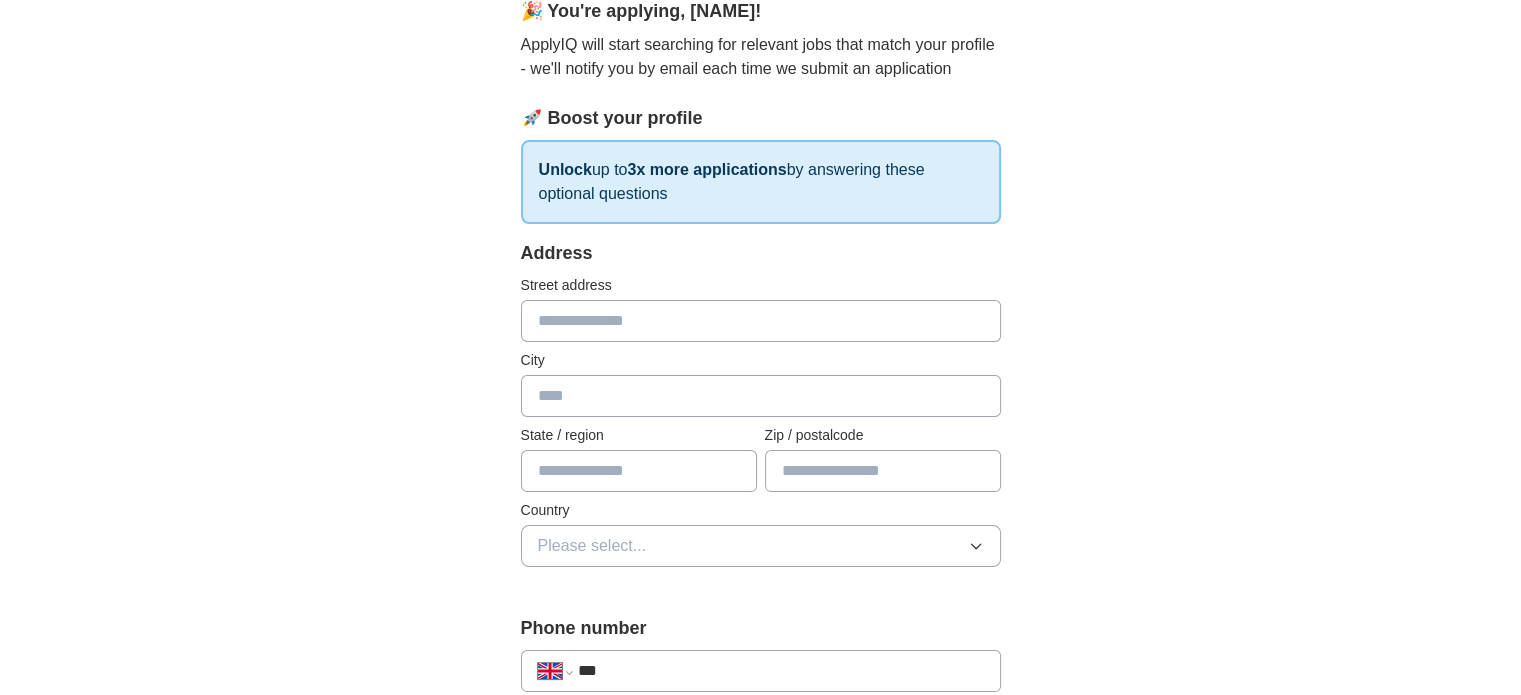 scroll, scrollTop: 200, scrollLeft: 0, axis: vertical 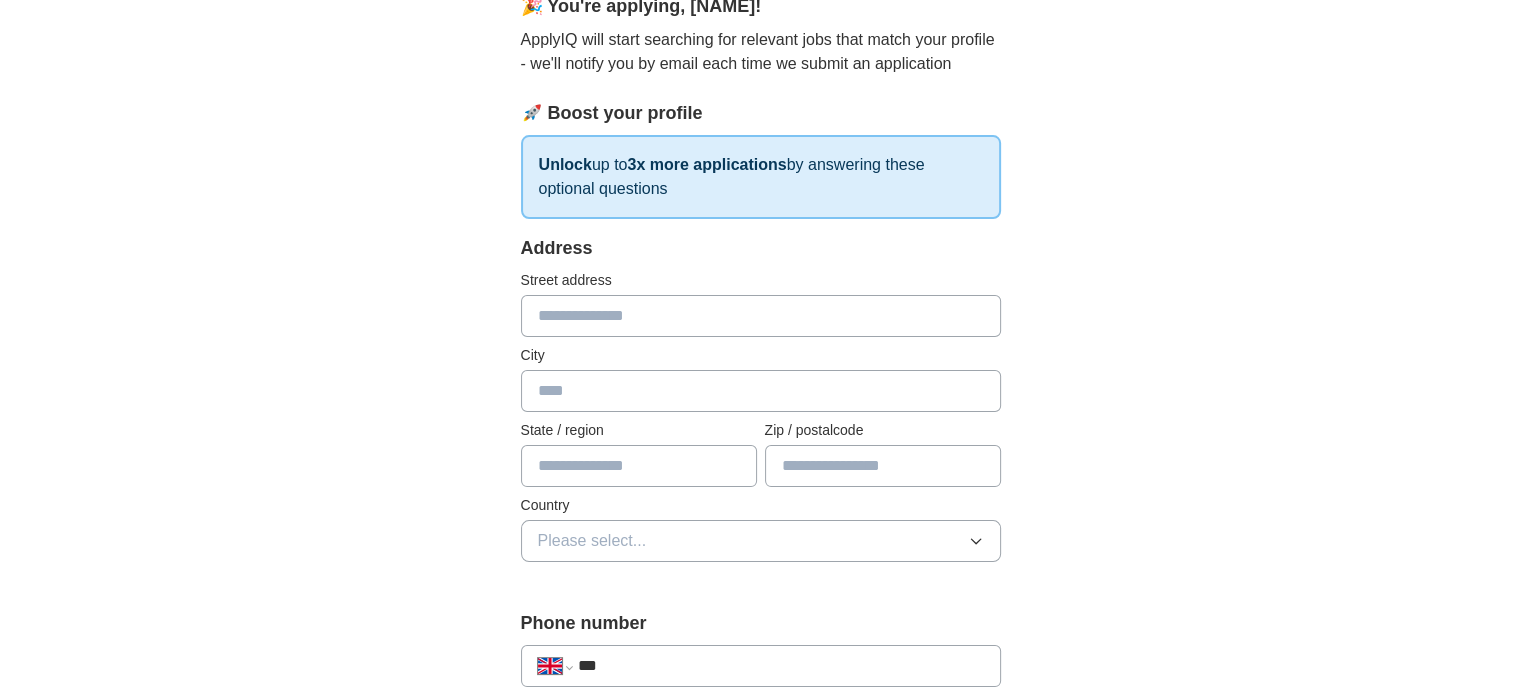 click at bounding box center (761, 316) 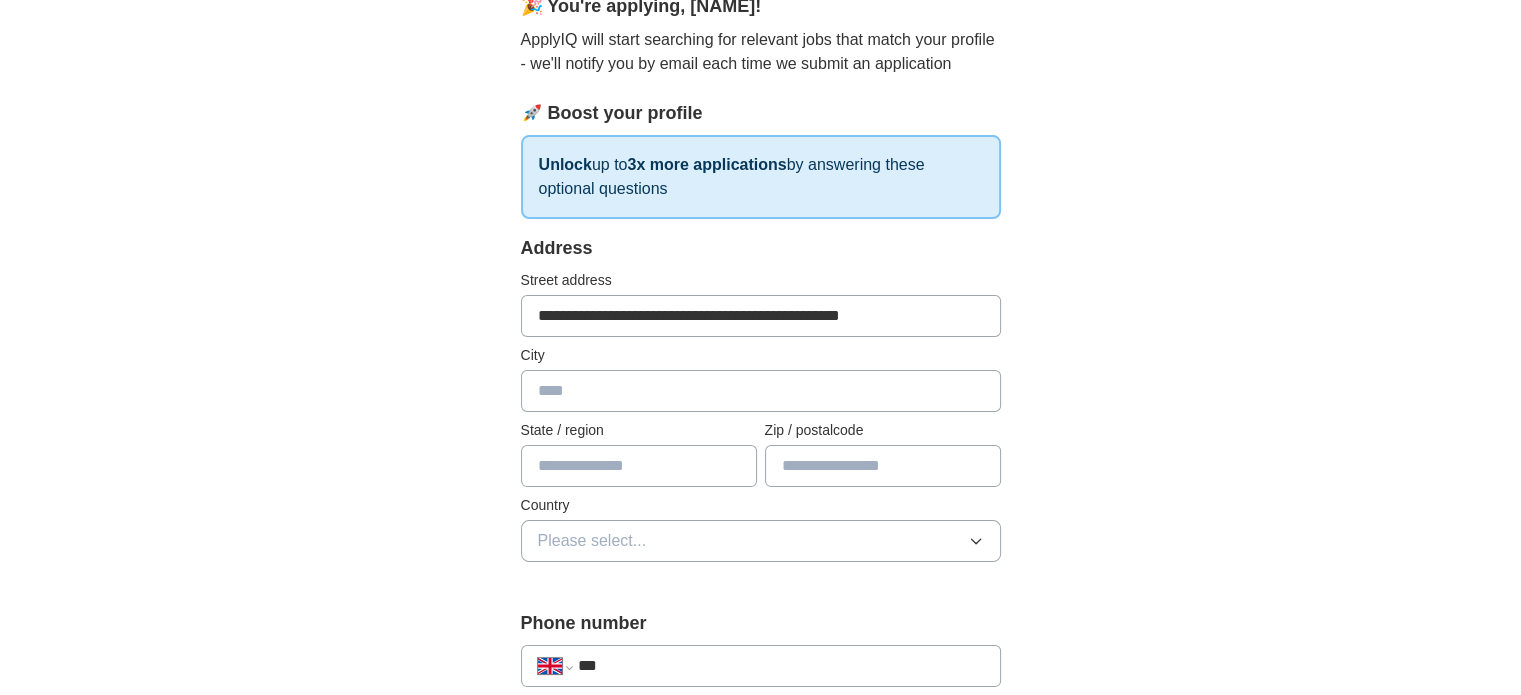 type on "******" 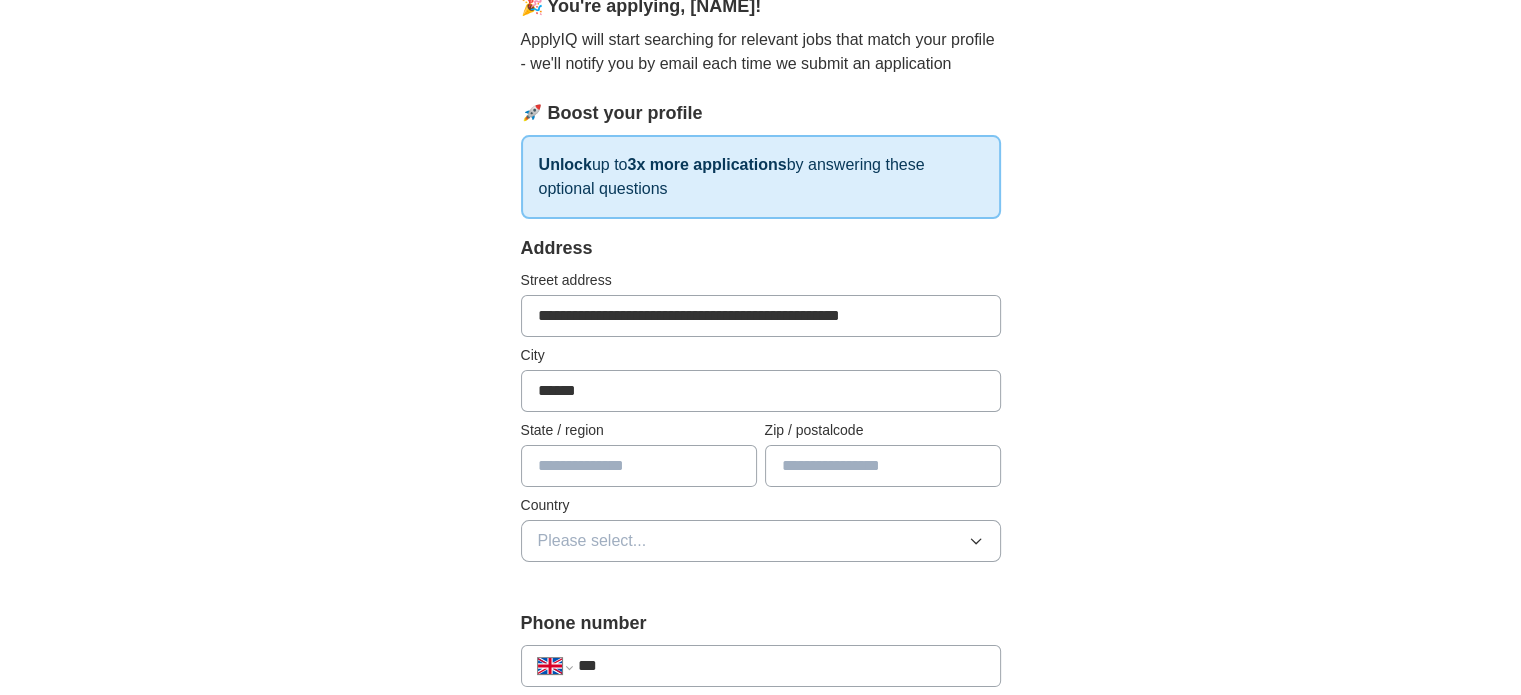 type on "******" 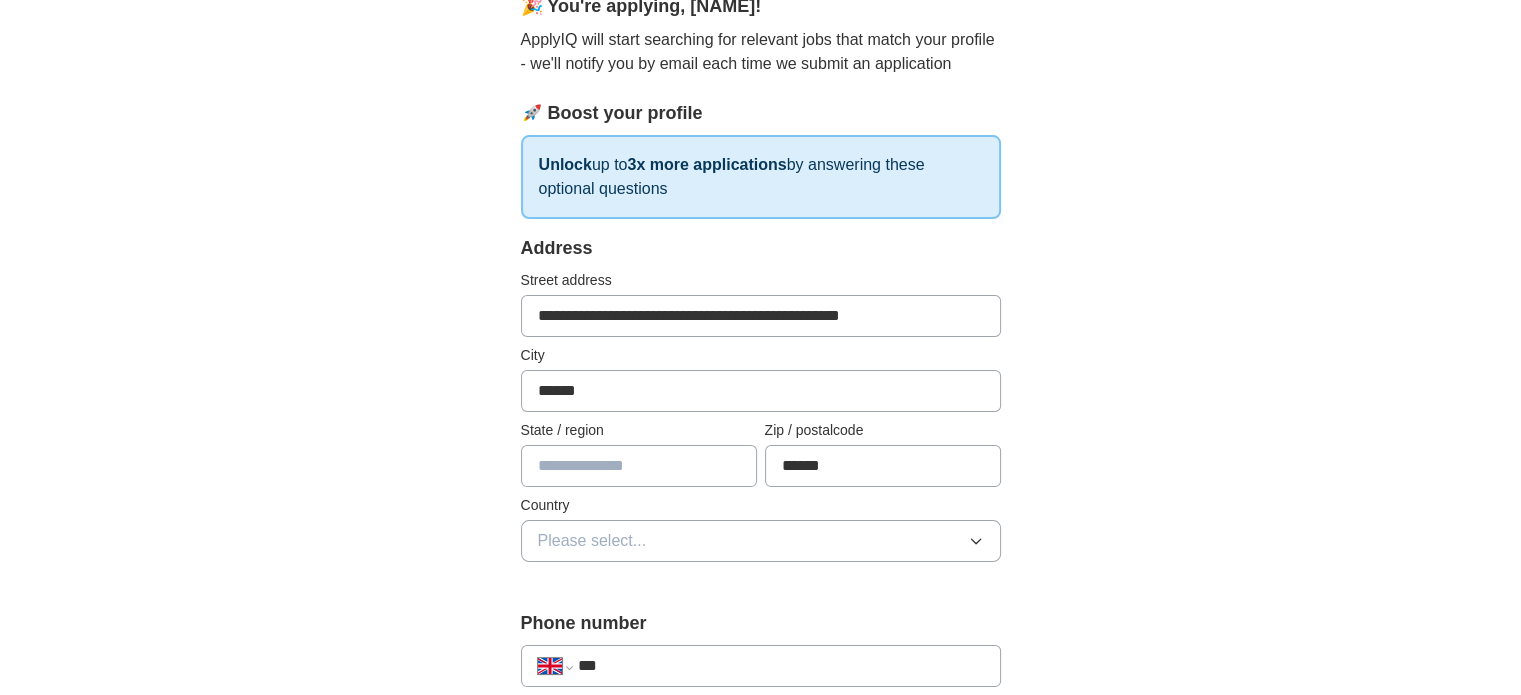 click at bounding box center [639, 466] 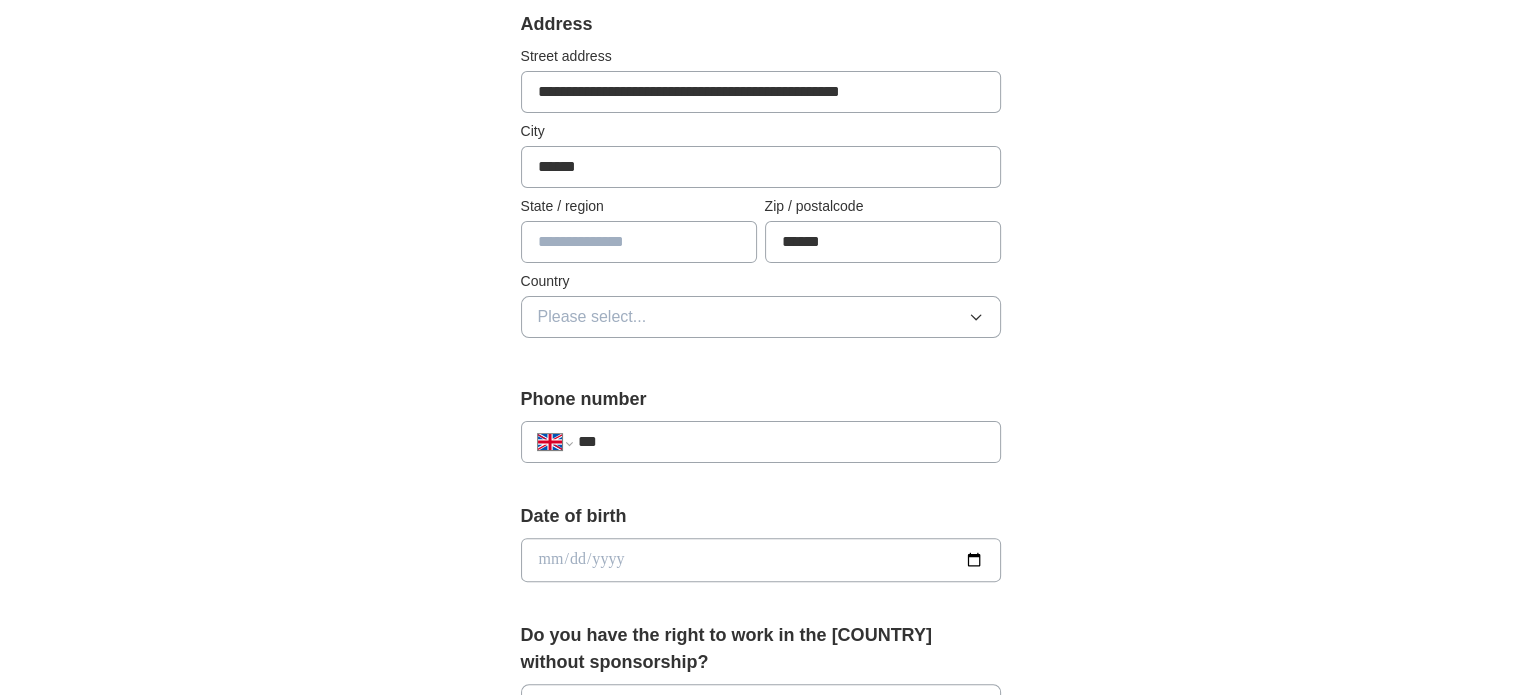 scroll, scrollTop: 500, scrollLeft: 0, axis: vertical 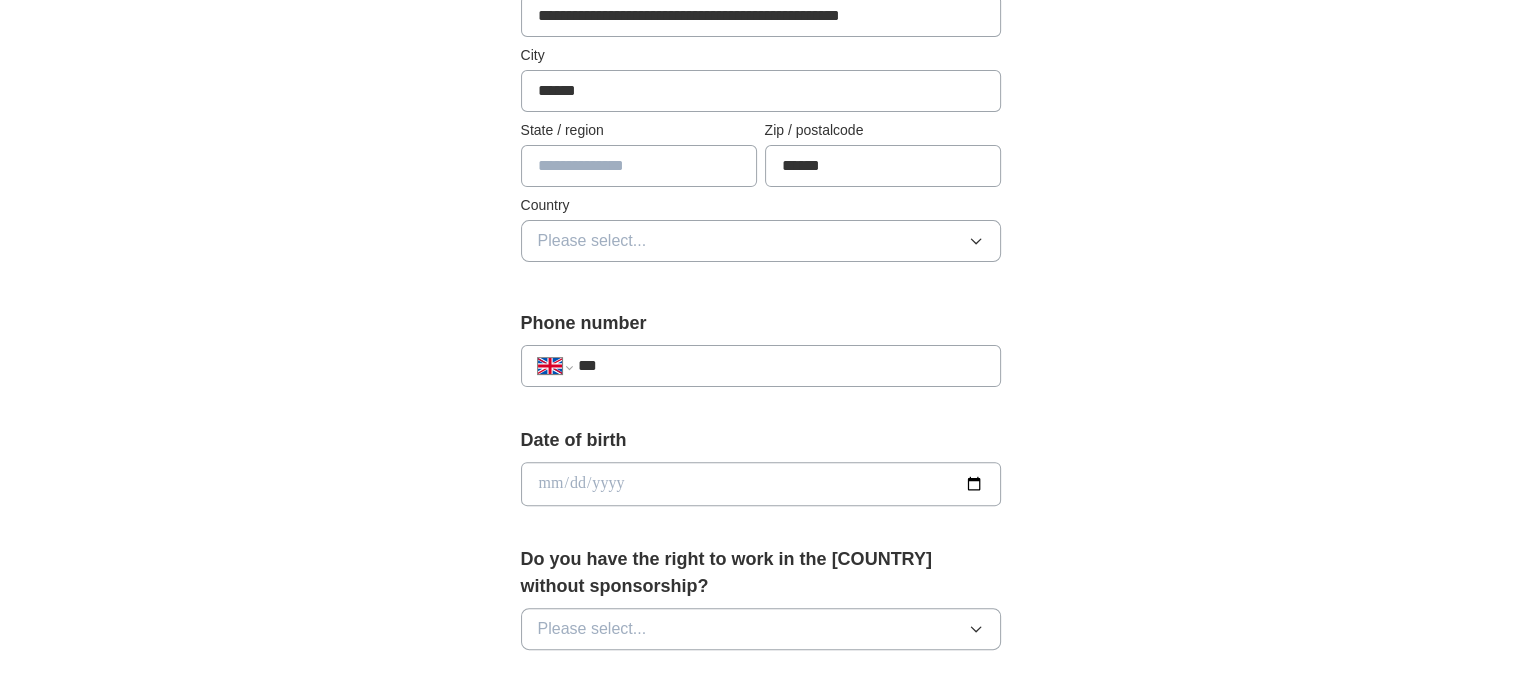 click on "Please select..." at bounding box center [761, 241] 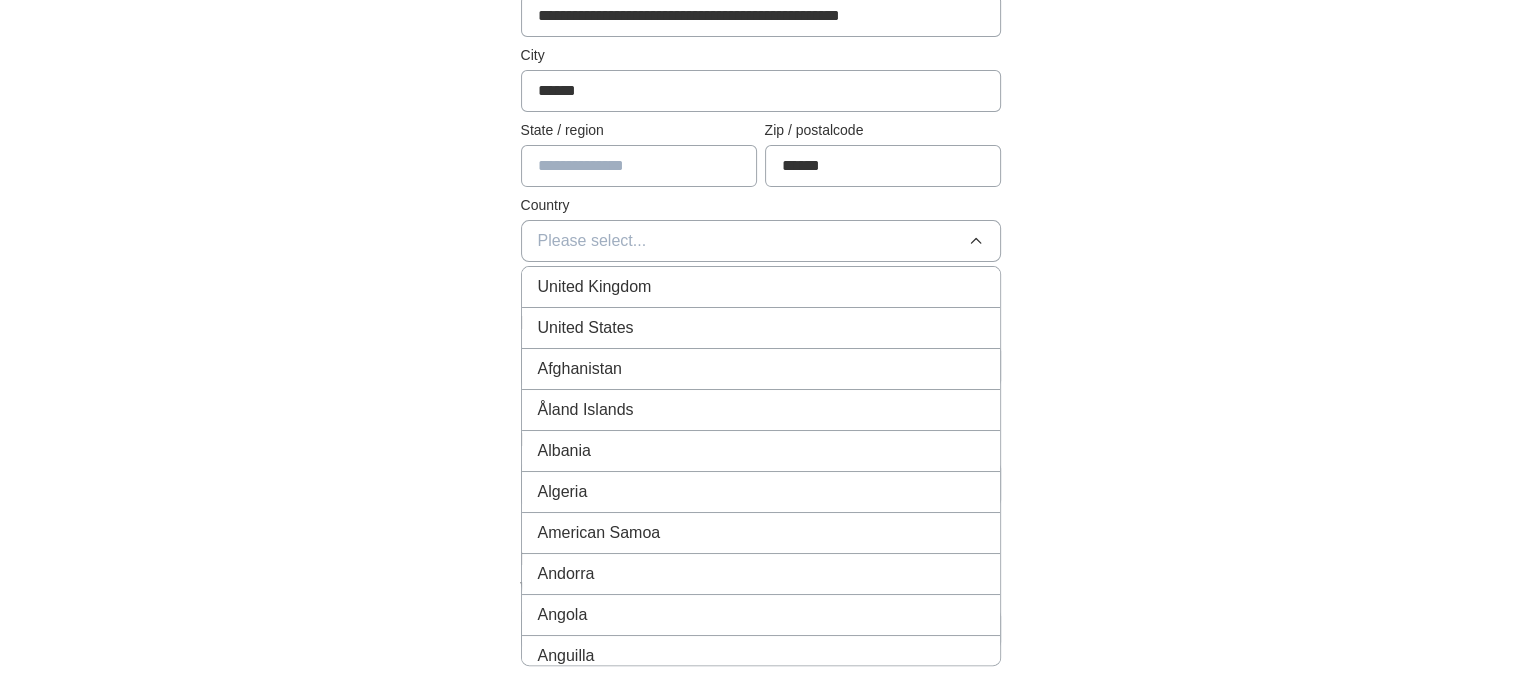 click on "United Kingdom" at bounding box center [761, 287] 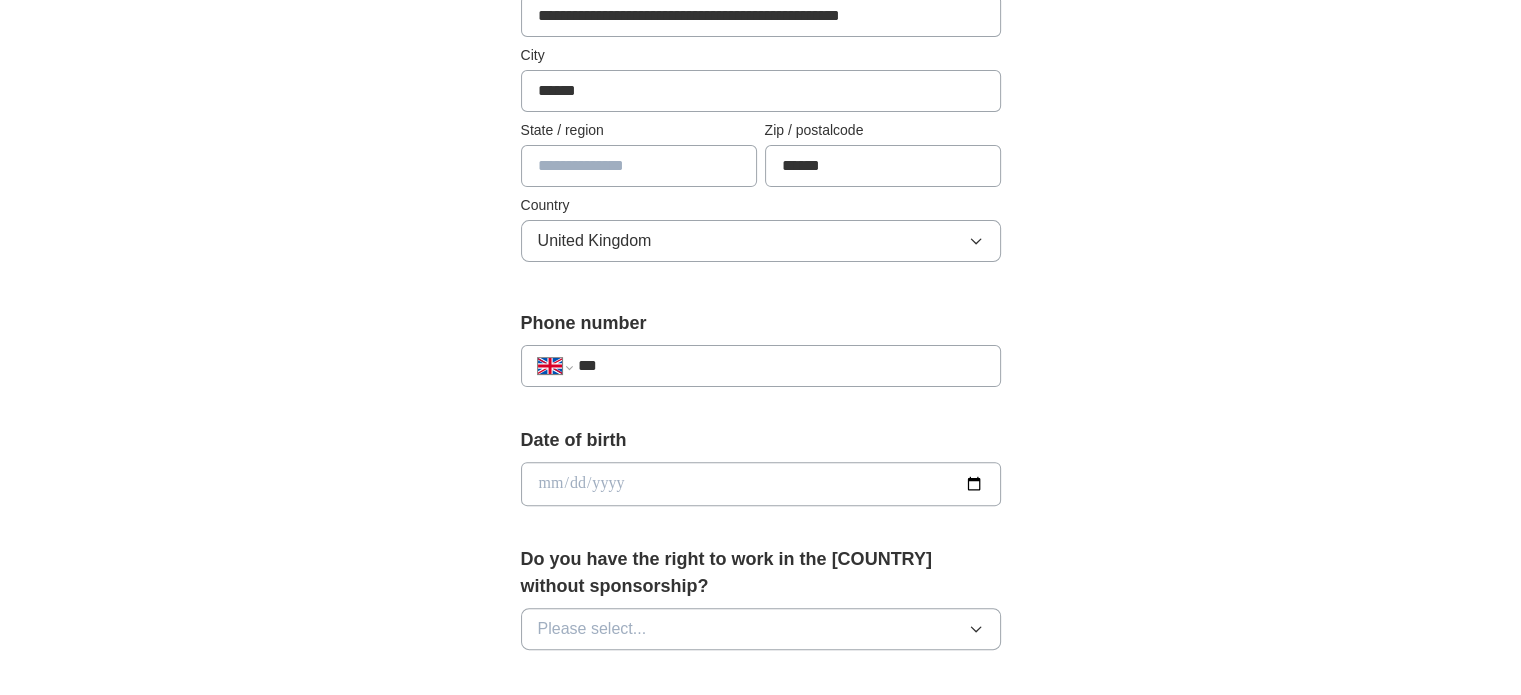 click on "***" at bounding box center (780, 366) 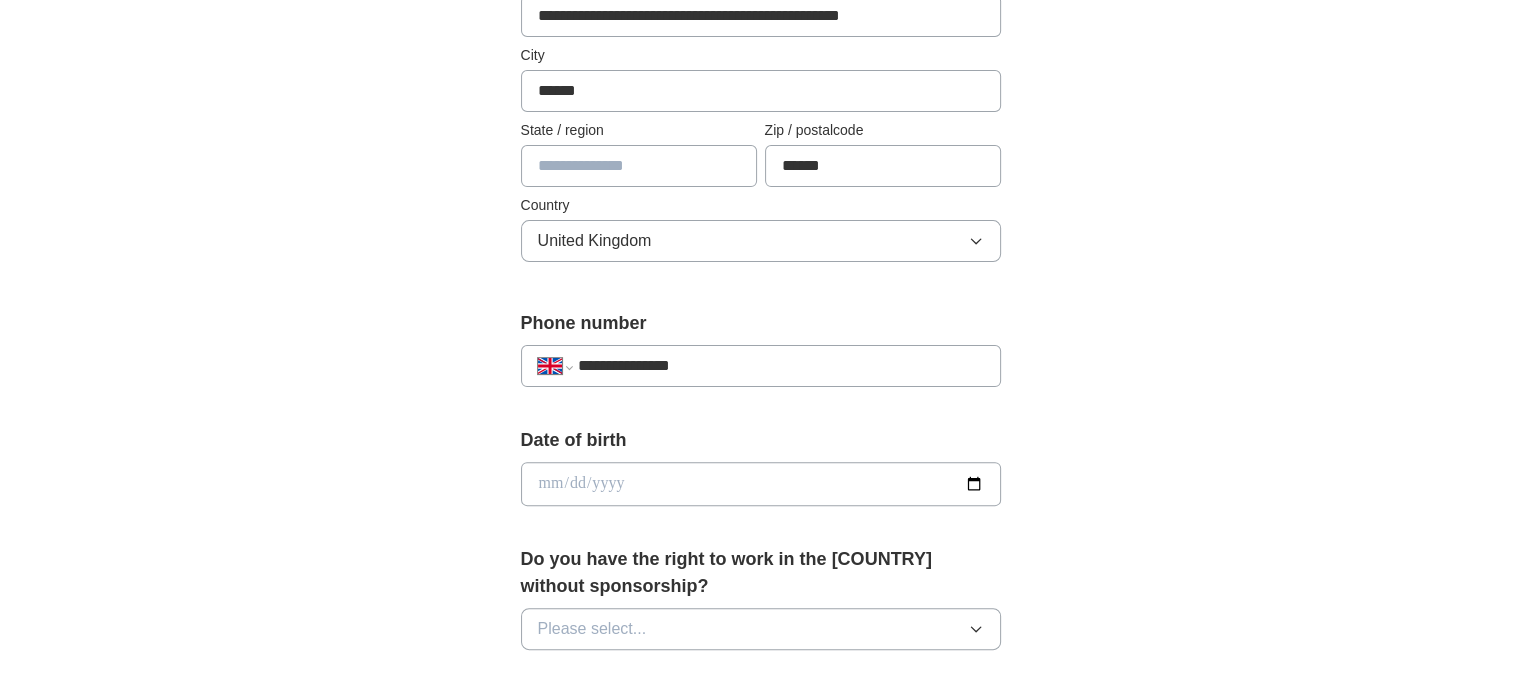 click at bounding box center [761, 484] 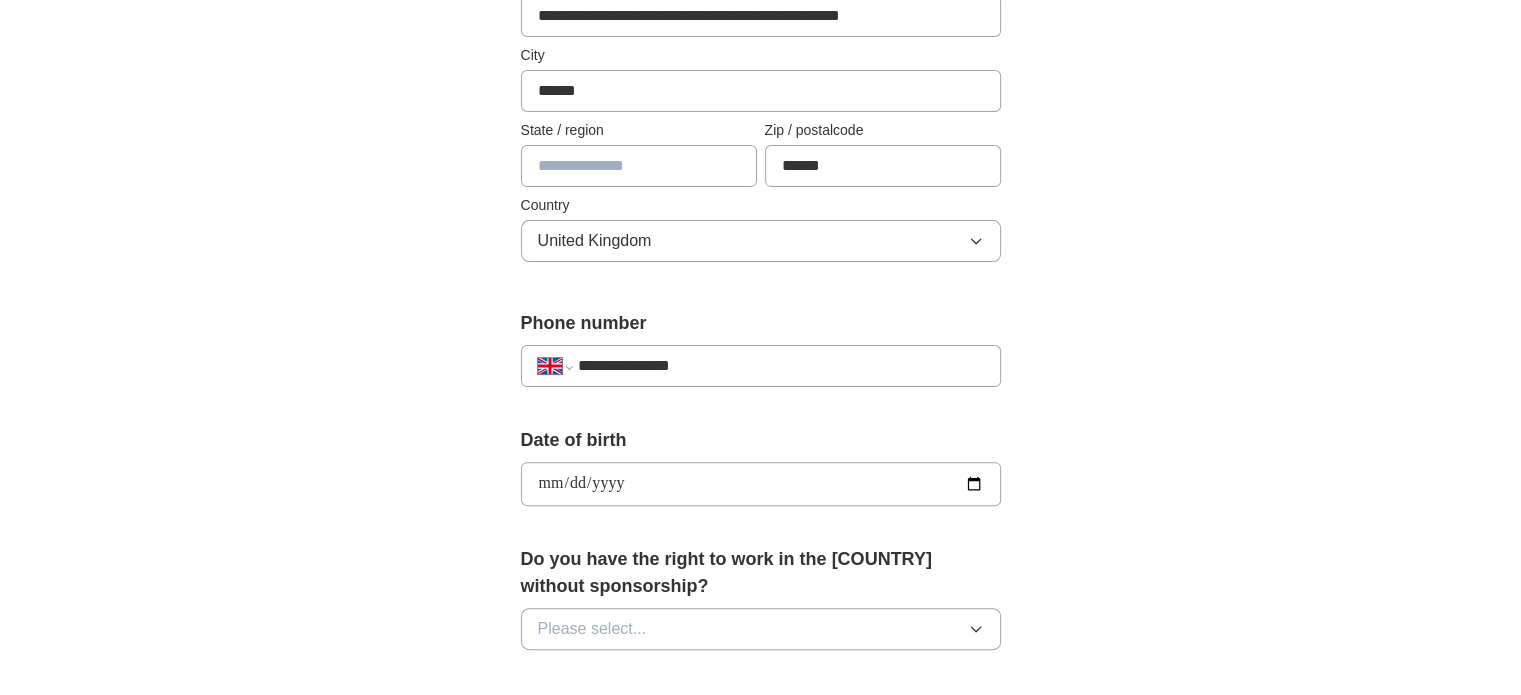 type on "**********" 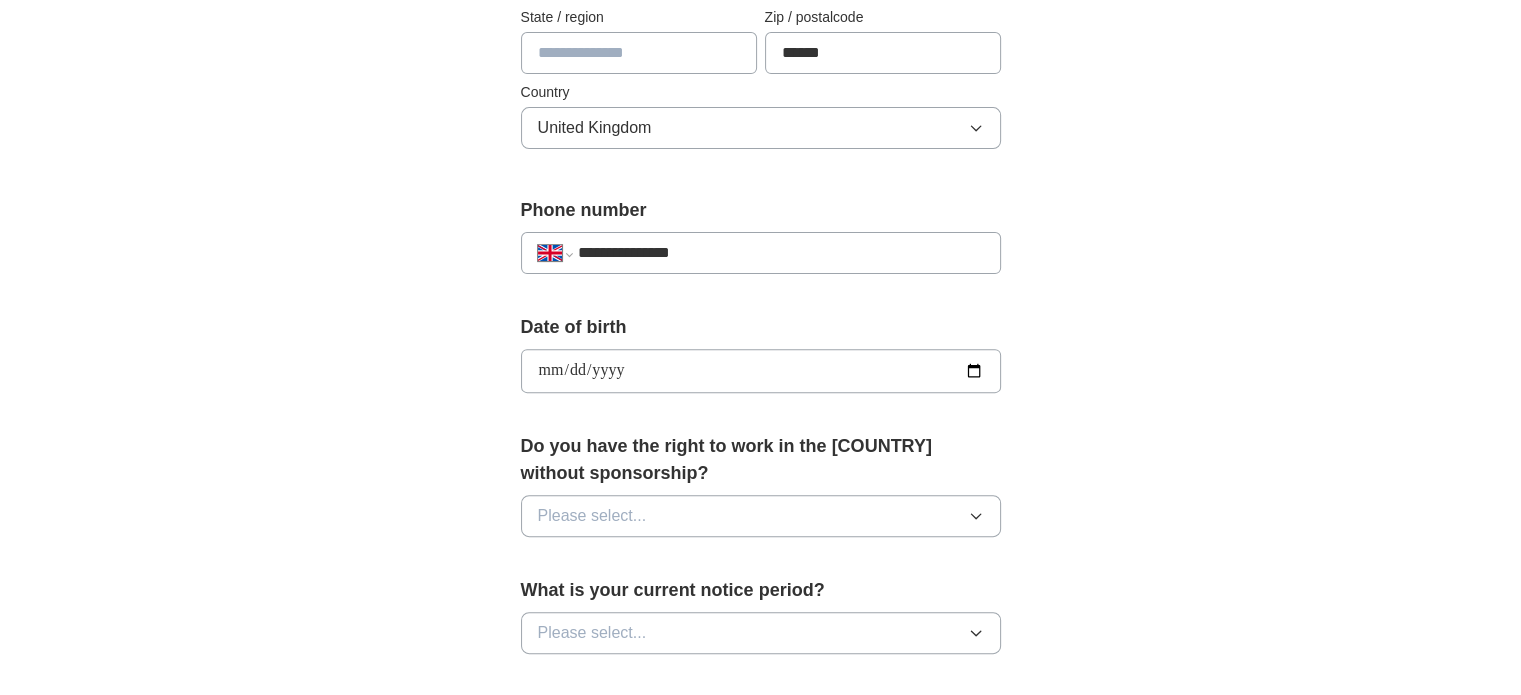 scroll, scrollTop: 700, scrollLeft: 0, axis: vertical 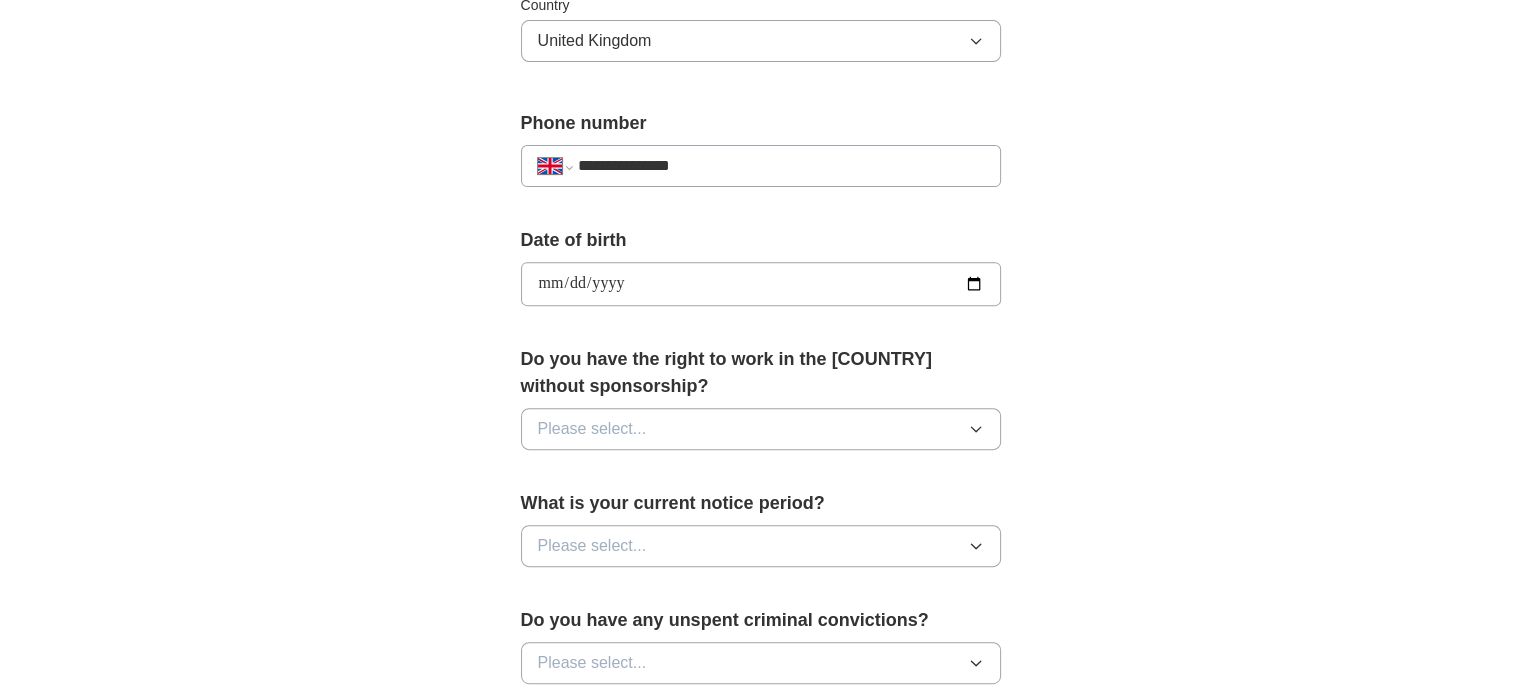 click on "Please select..." at bounding box center (761, 429) 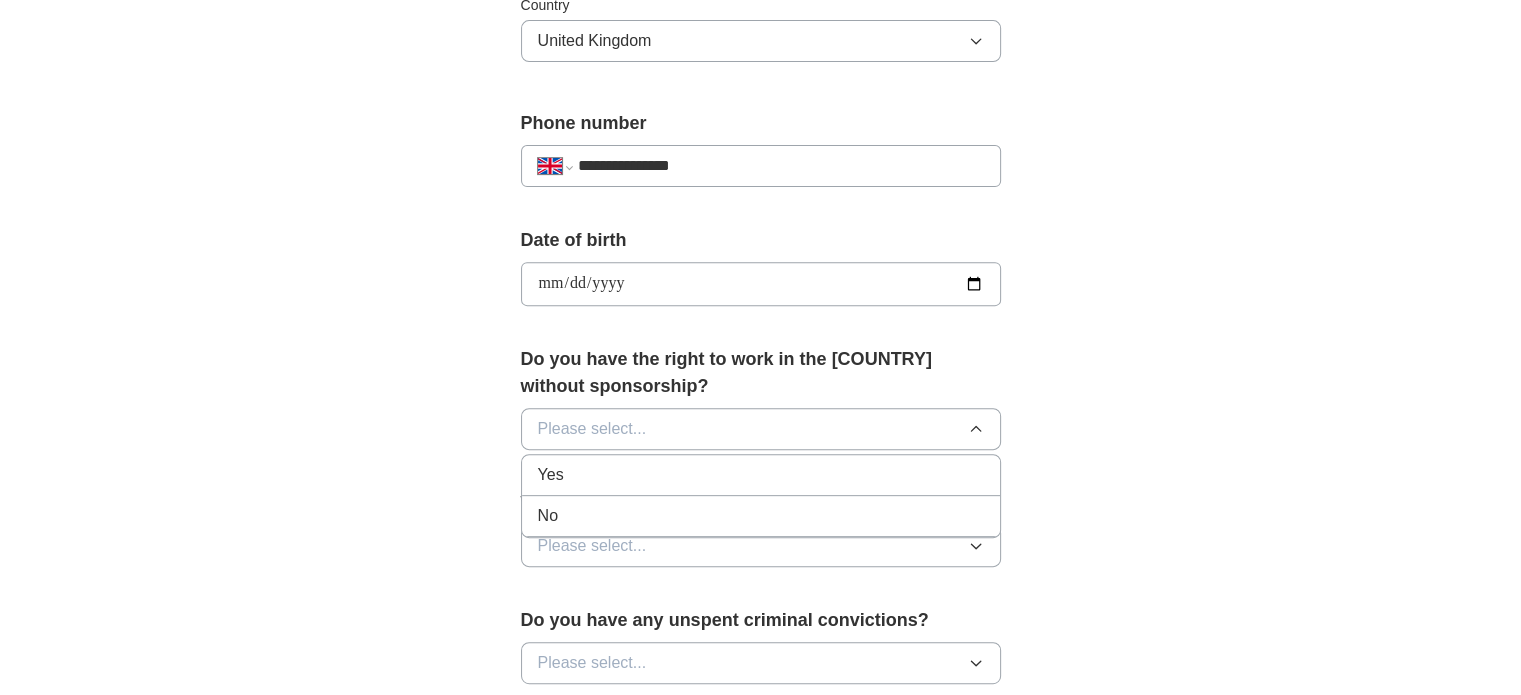 drag, startPoint x: 678, startPoint y: 481, endPoint x: 673, endPoint y: 463, distance: 18.681541 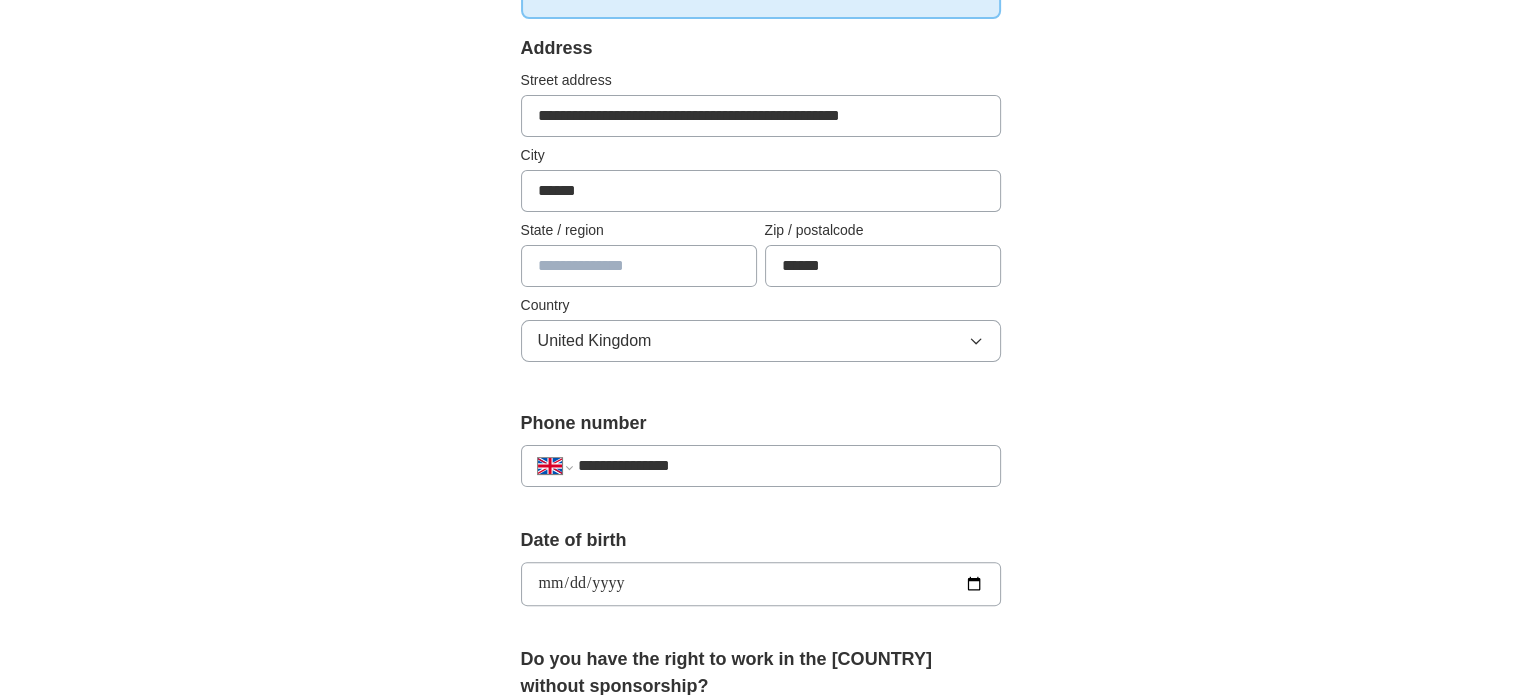 scroll, scrollTop: 400, scrollLeft: 0, axis: vertical 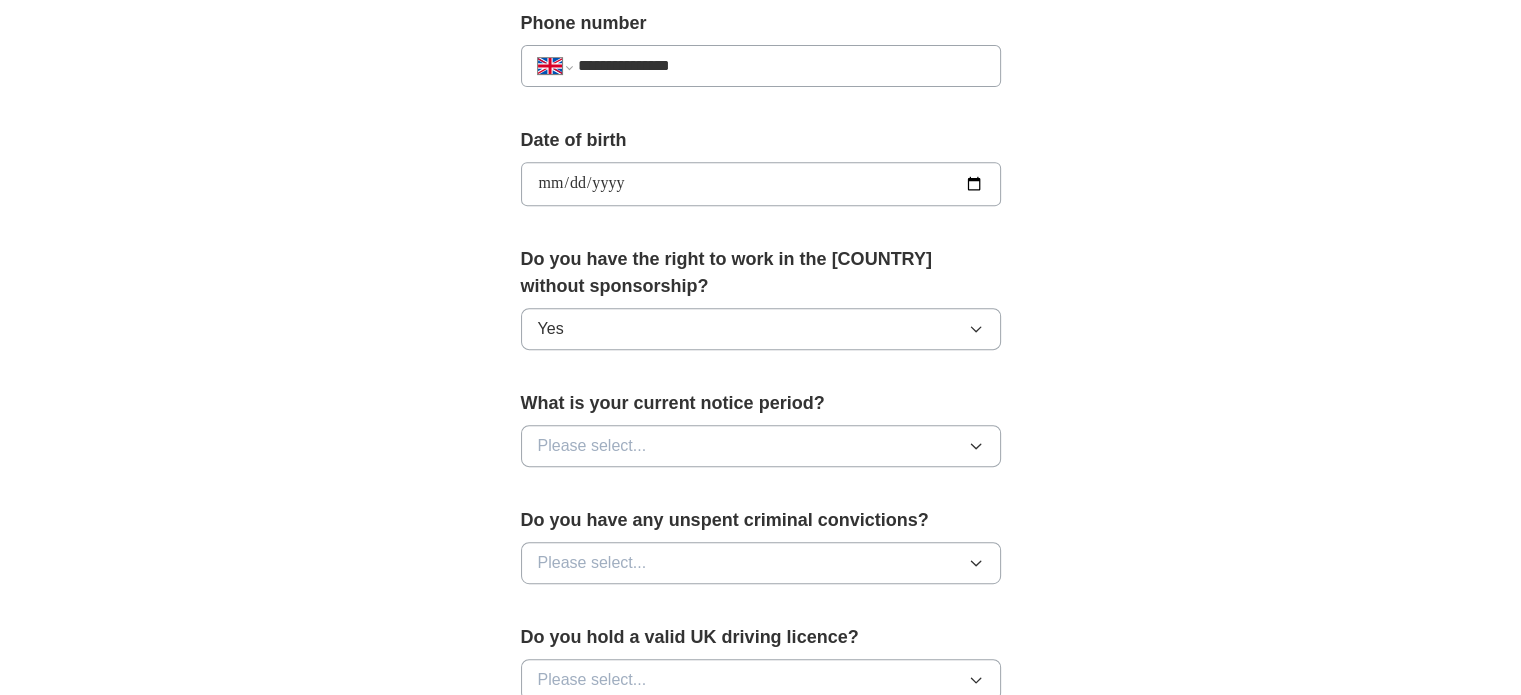 click on "Please select..." at bounding box center [761, 446] 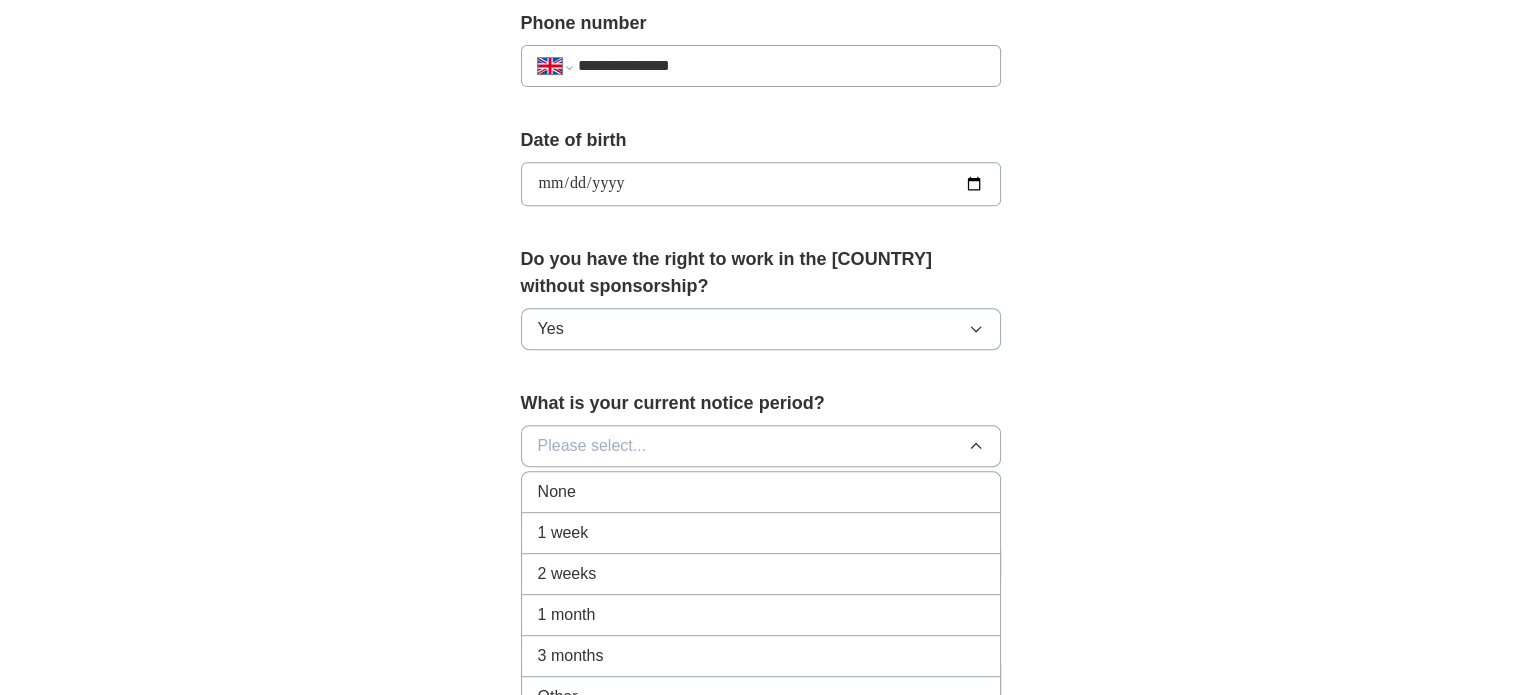 click on "2 weeks" at bounding box center (761, 574) 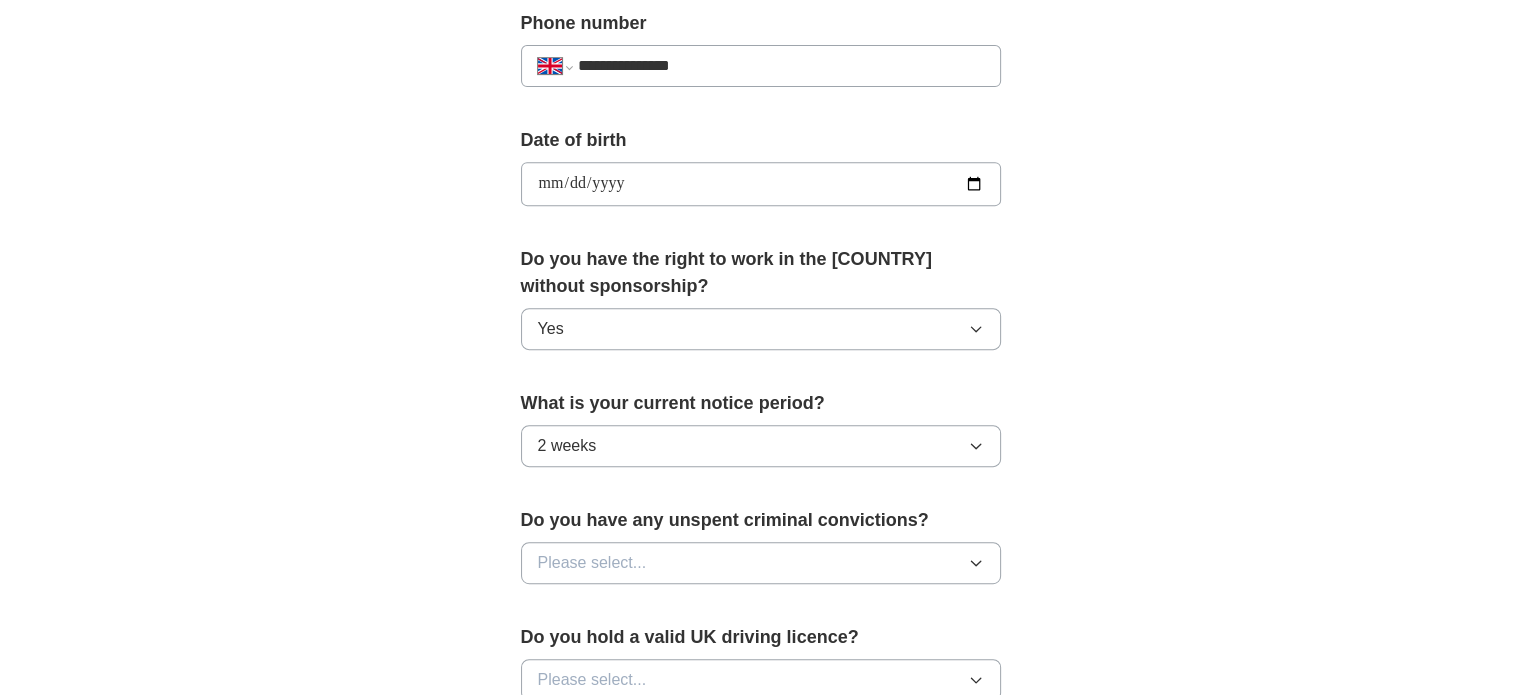 click on "Do you have any unspent criminal convictions? Please select..." at bounding box center [761, 553] 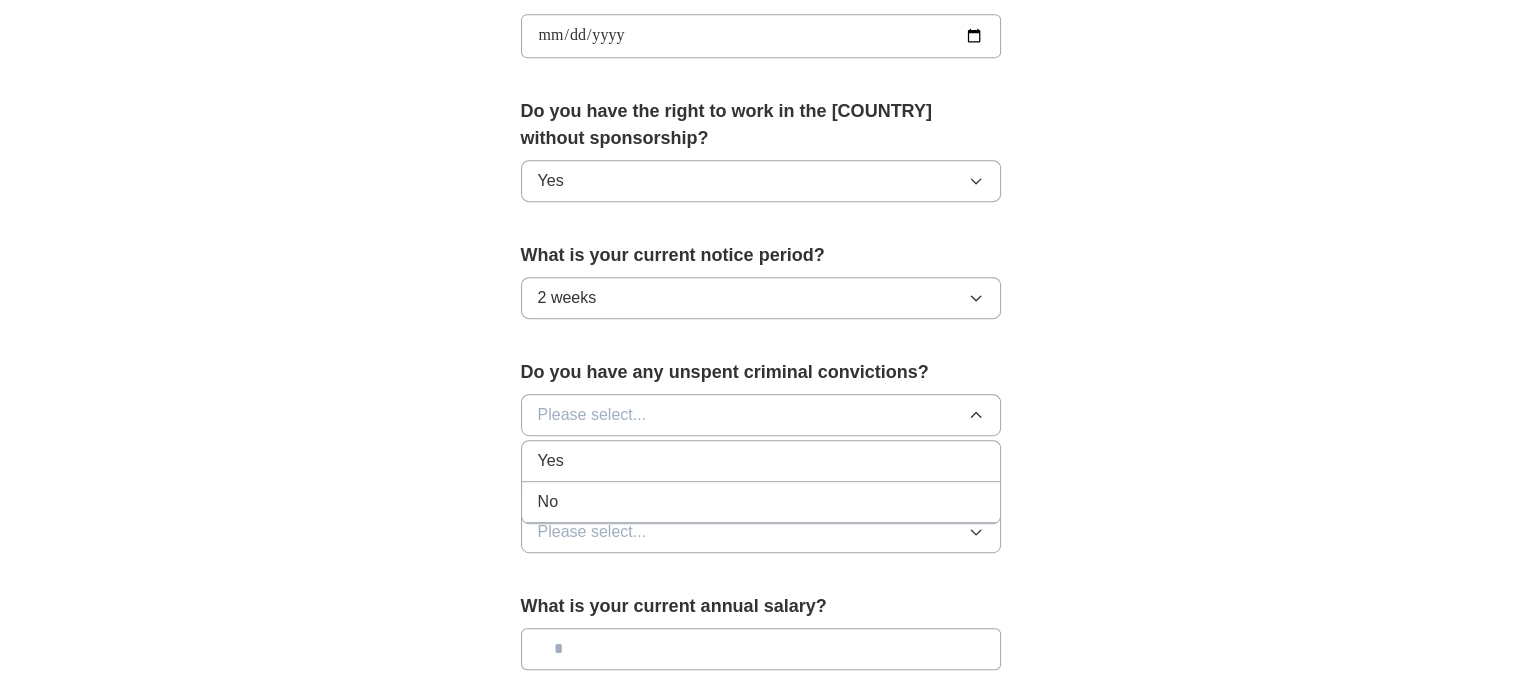 scroll, scrollTop: 1000, scrollLeft: 0, axis: vertical 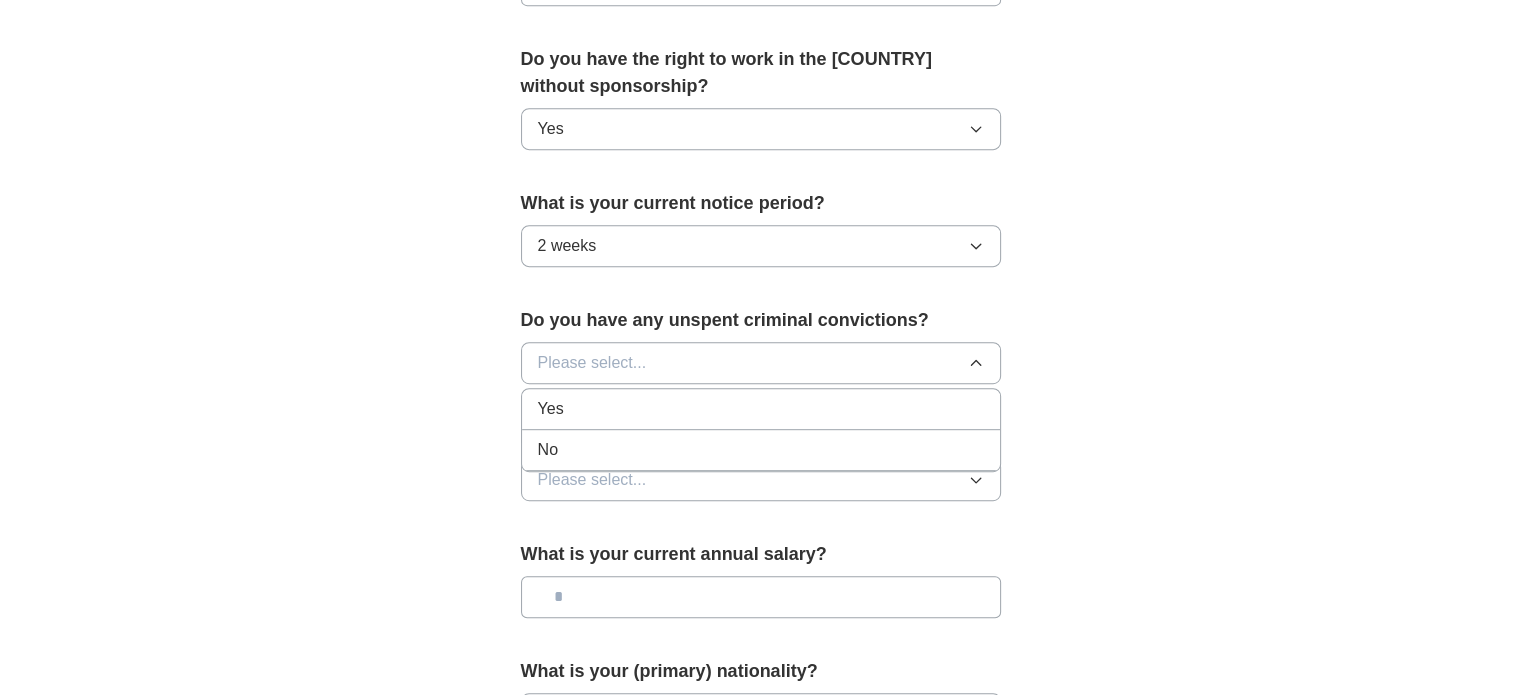 click on "No" at bounding box center [761, 450] 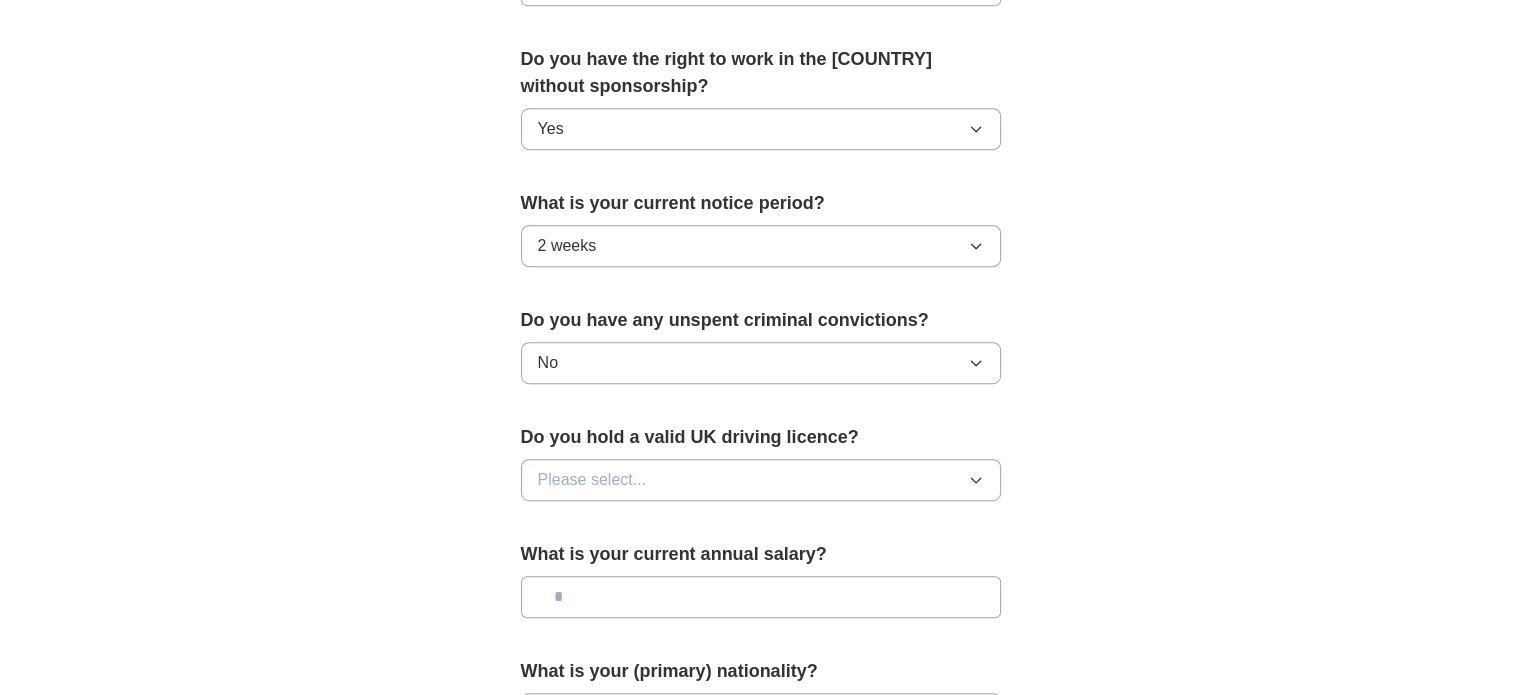 click on "Please select..." at bounding box center [592, 480] 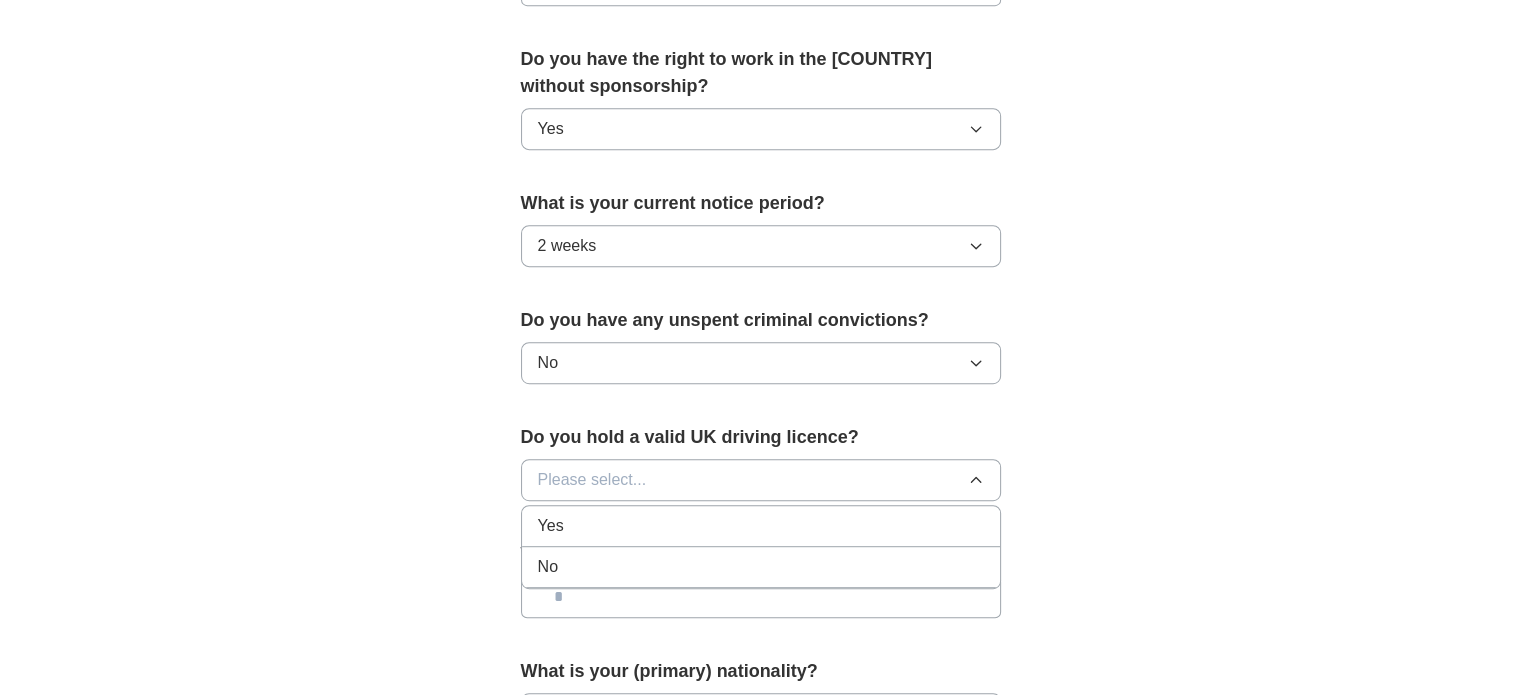 click on "Yes" at bounding box center (761, 526) 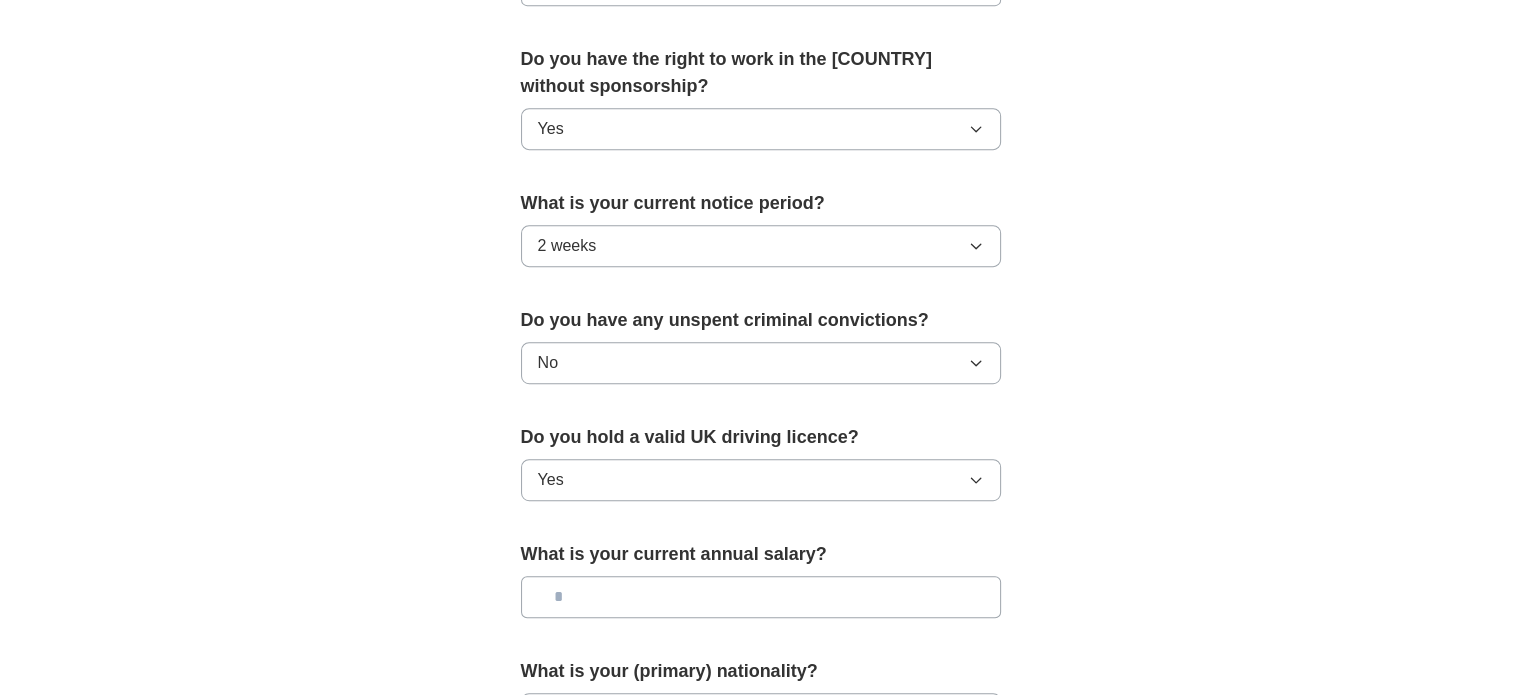 click at bounding box center (761, 597) 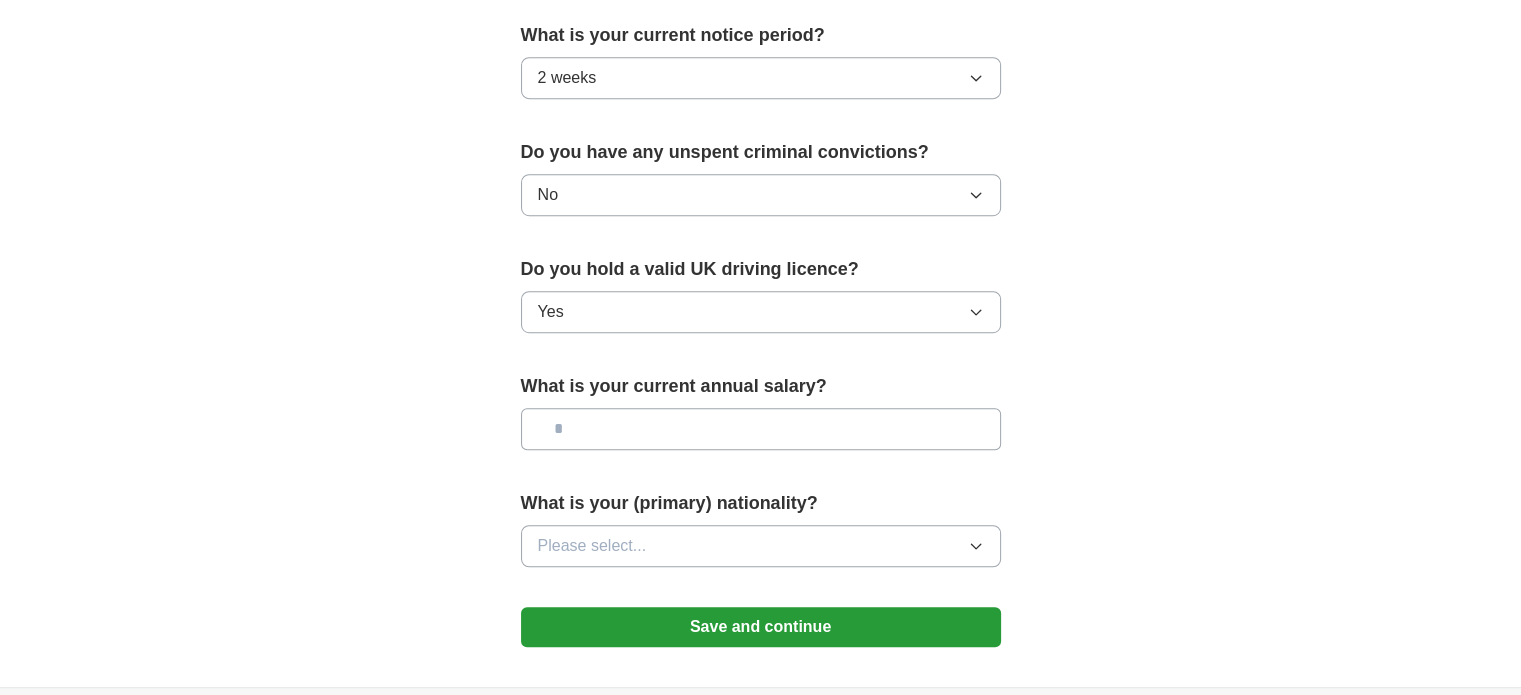 scroll, scrollTop: 1200, scrollLeft: 0, axis: vertical 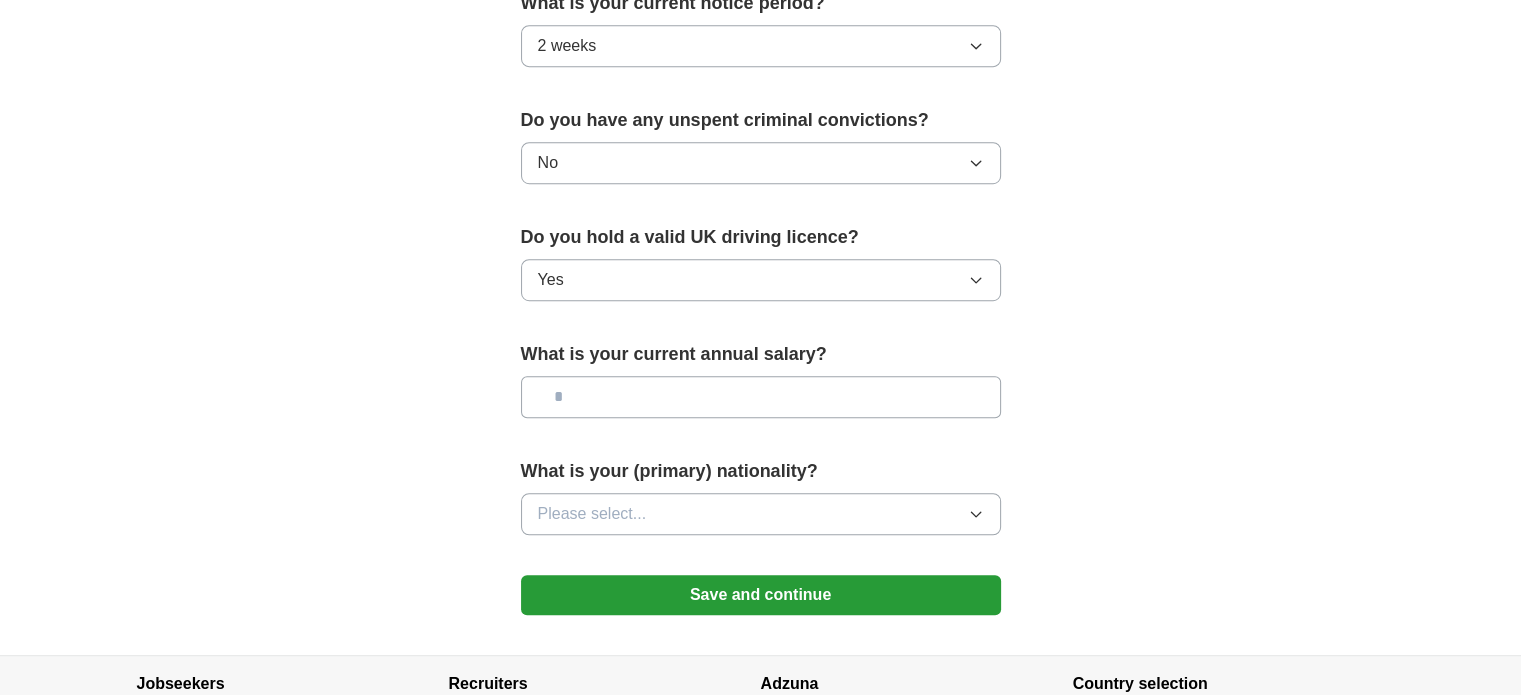 click on "Please select..." at bounding box center [761, 514] 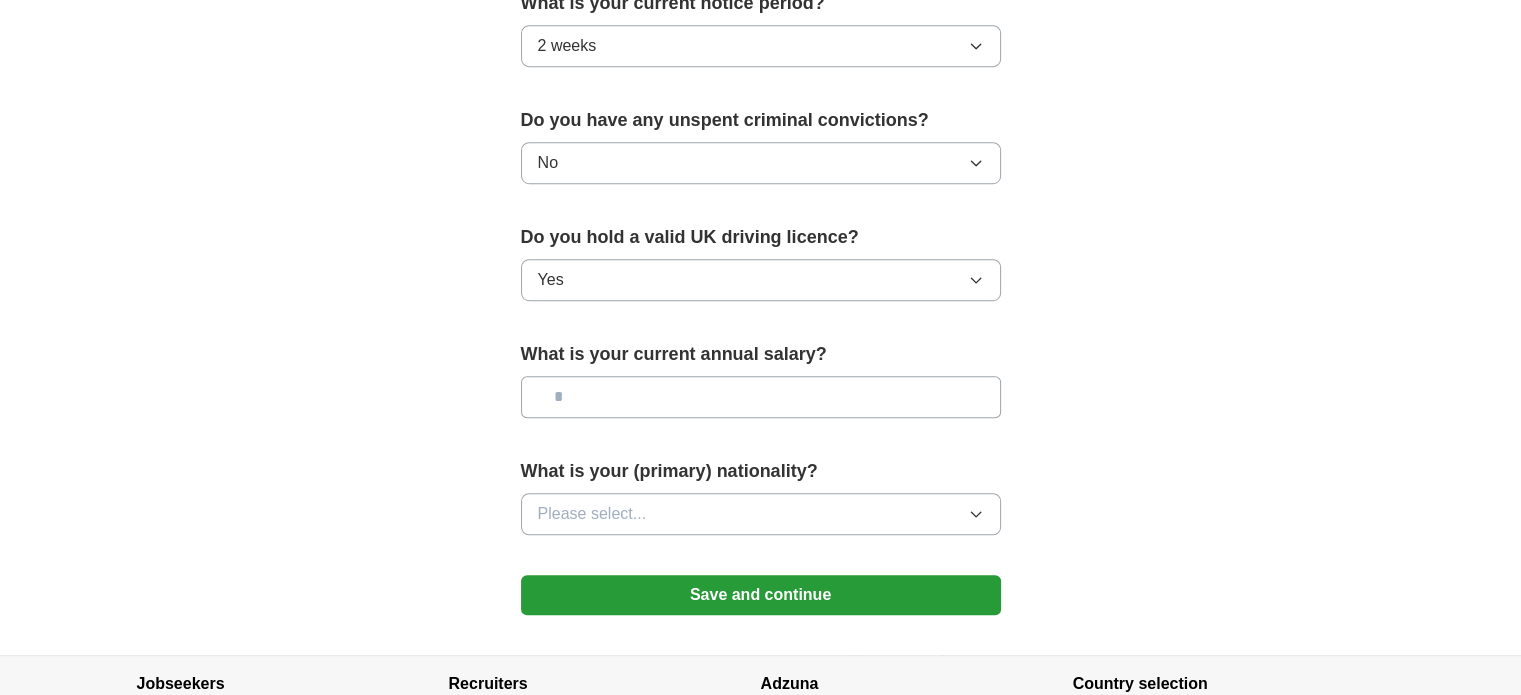 click at bounding box center (761, 397) 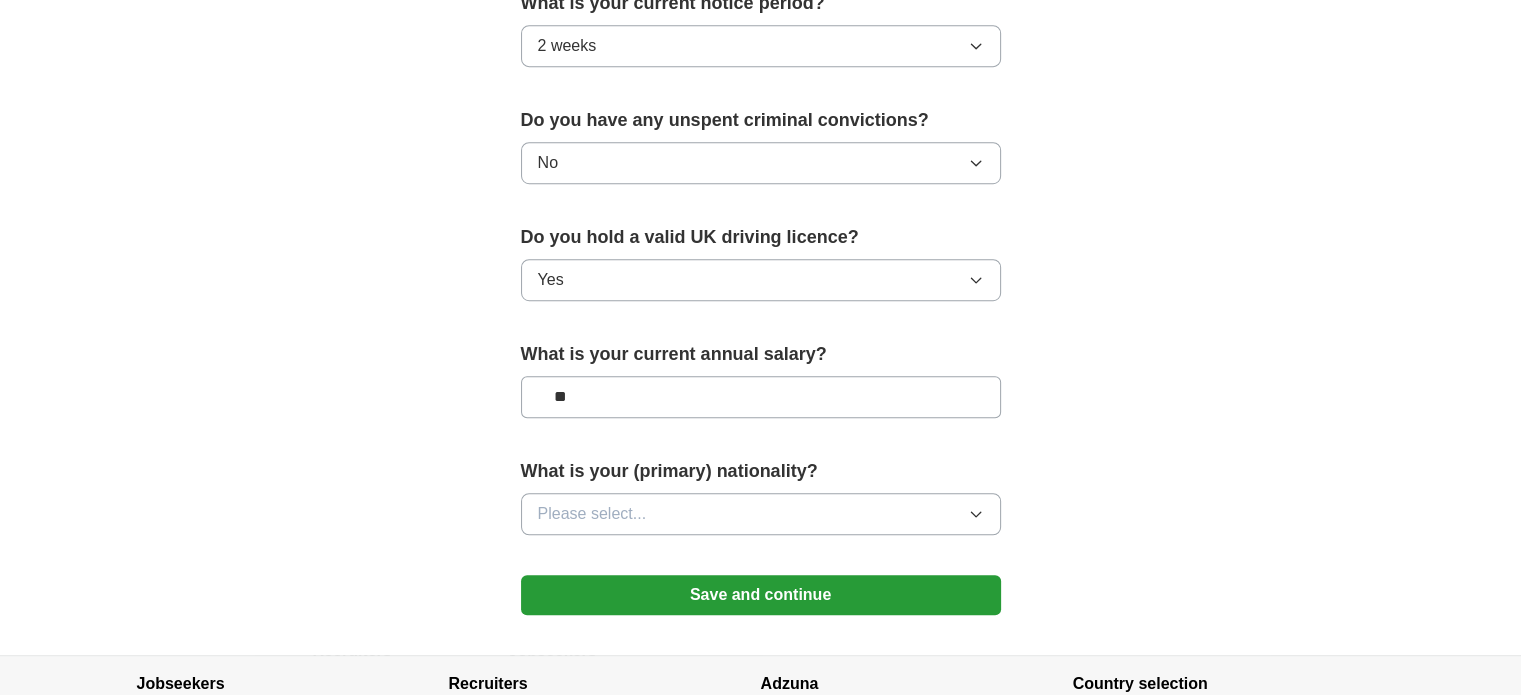 type on "**" 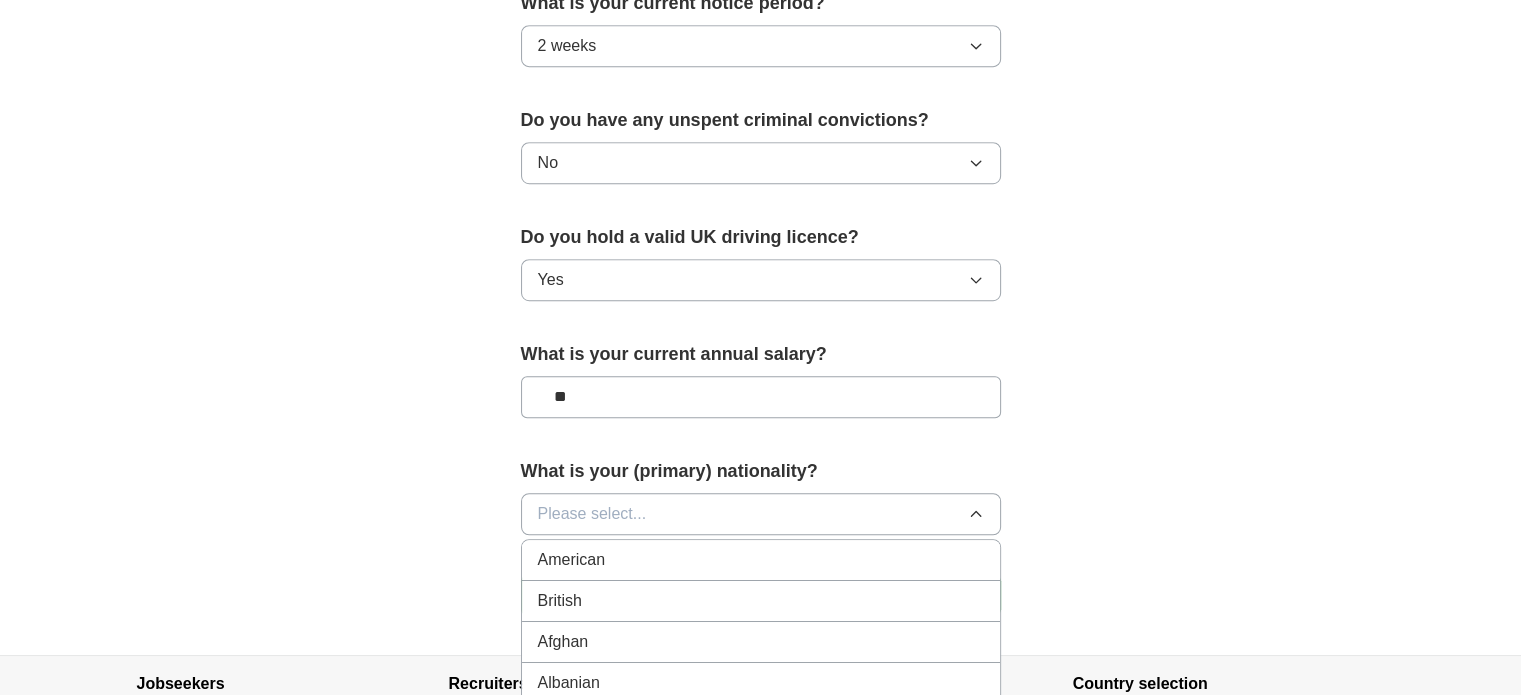 click on "British" at bounding box center (761, 601) 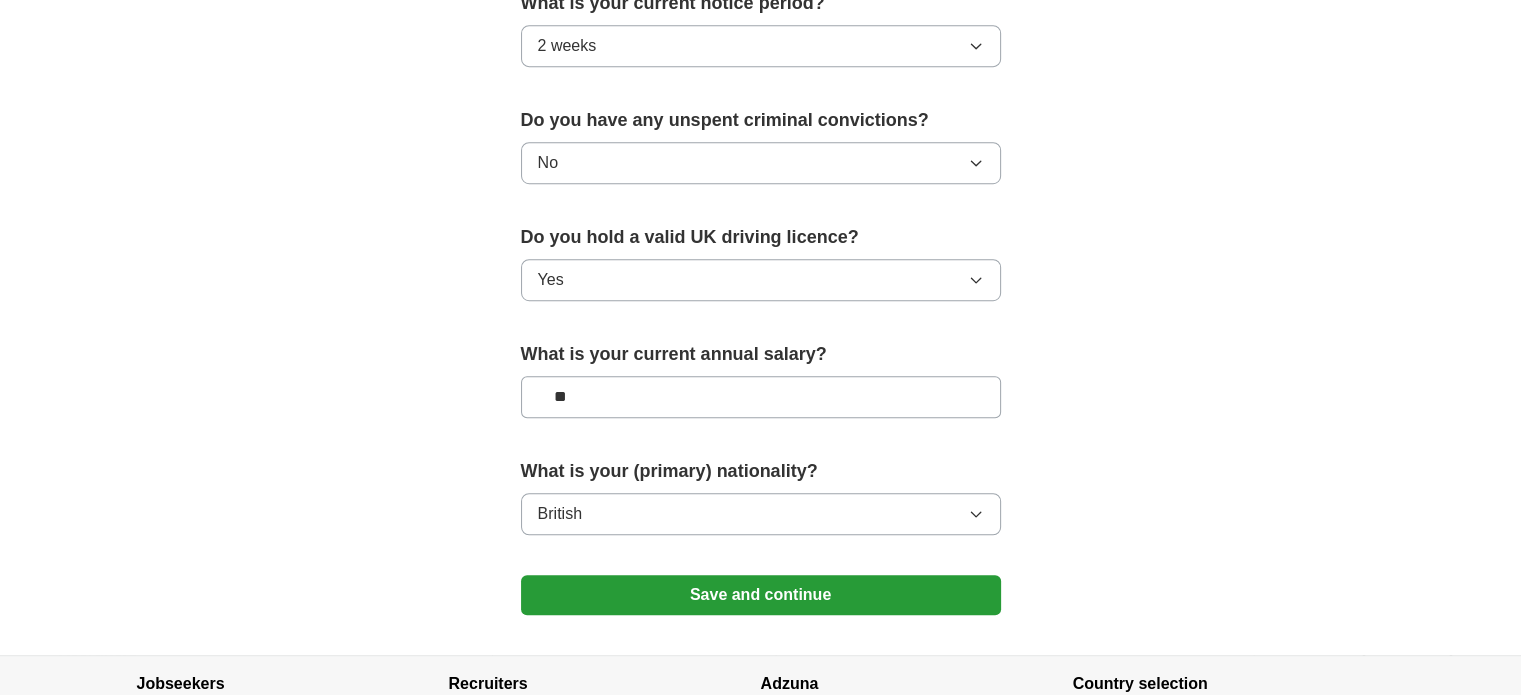 click on "Save and continue" at bounding box center (761, 595) 